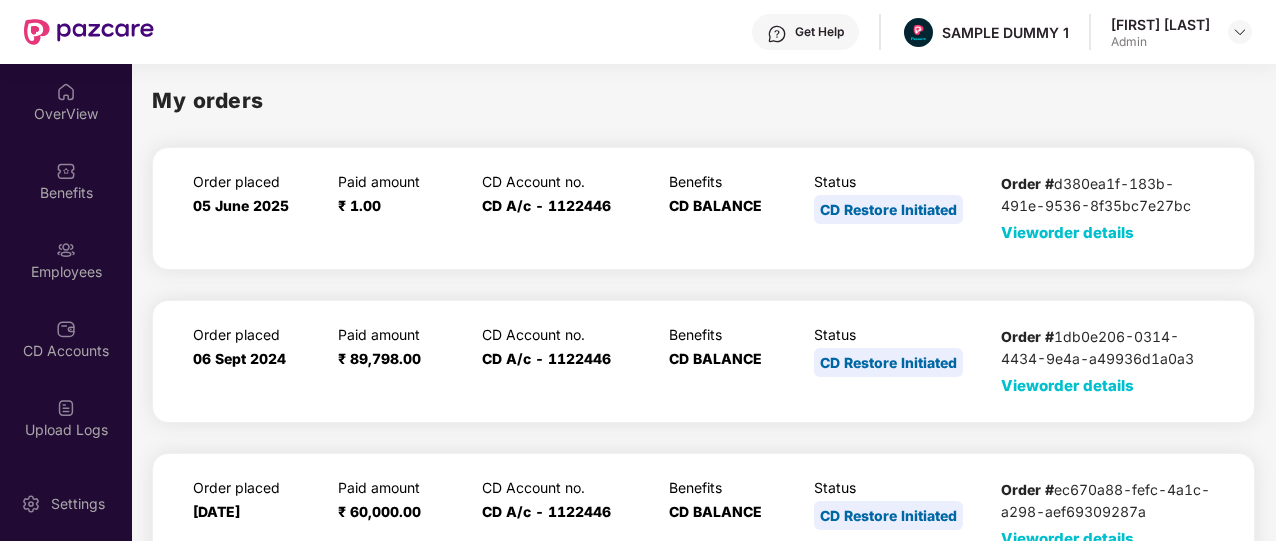 scroll, scrollTop: 0, scrollLeft: 0, axis: both 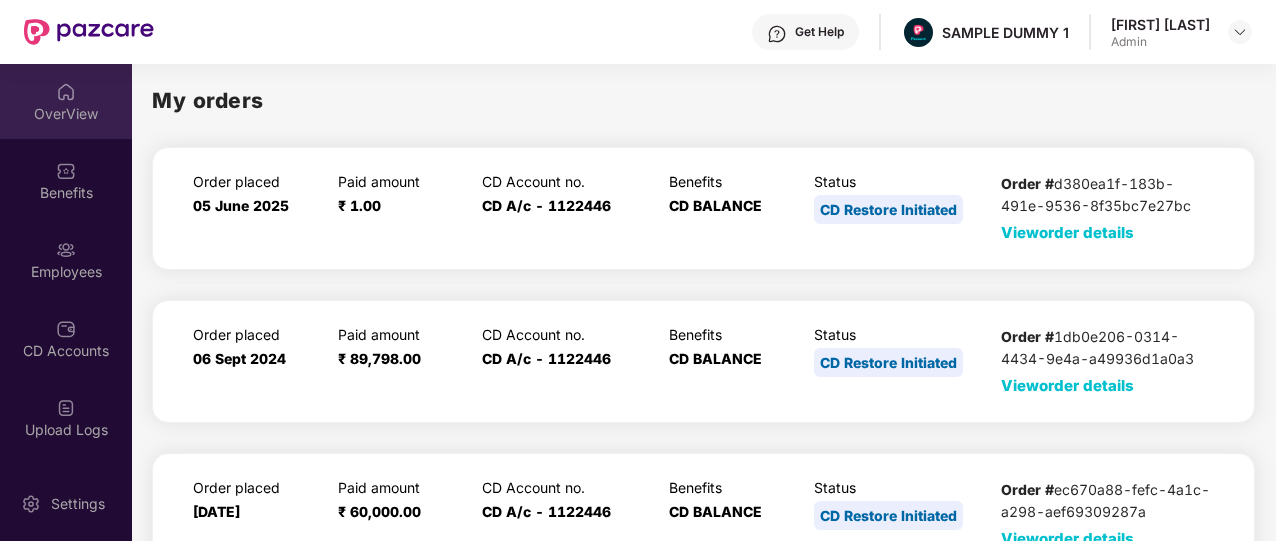 click on "OverView" at bounding box center [66, 101] 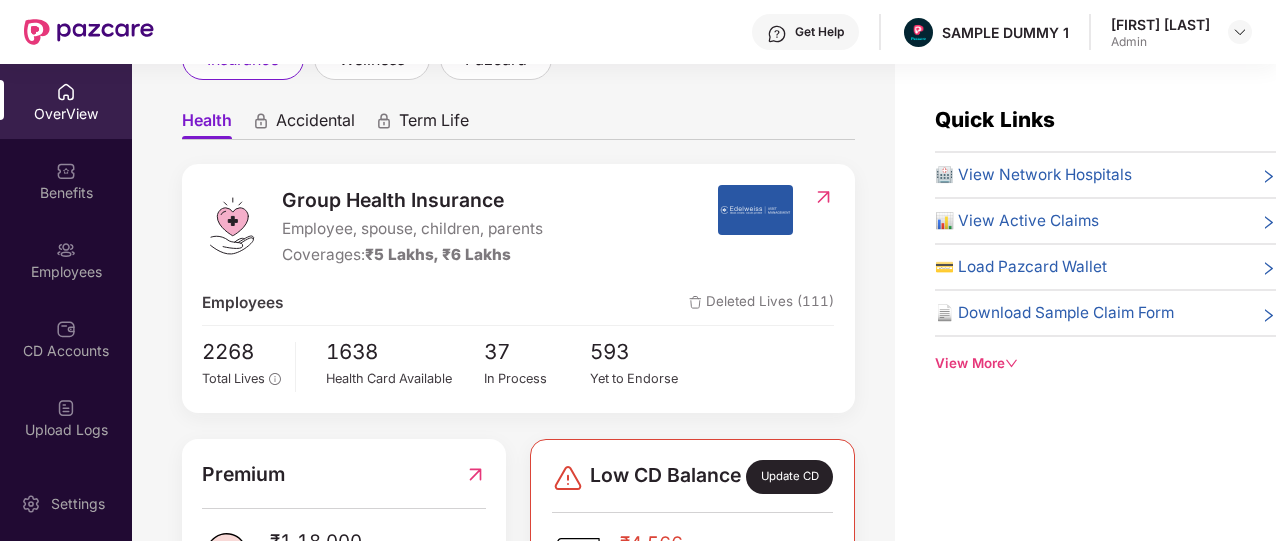 scroll, scrollTop: 0, scrollLeft: 0, axis: both 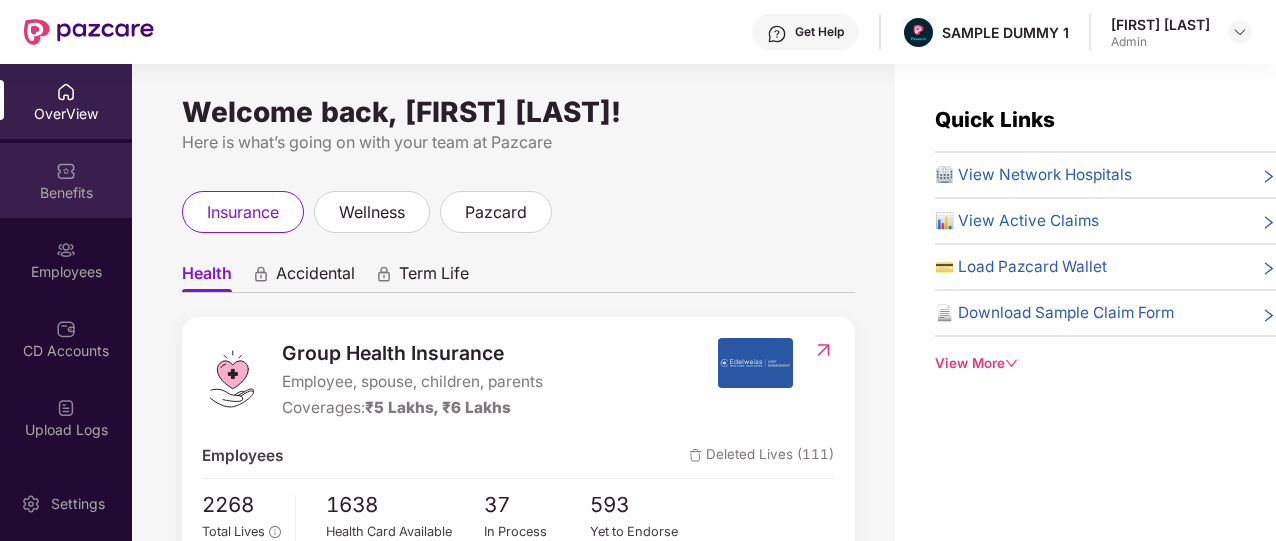 click on "Benefits" at bounding box center [66, 180] 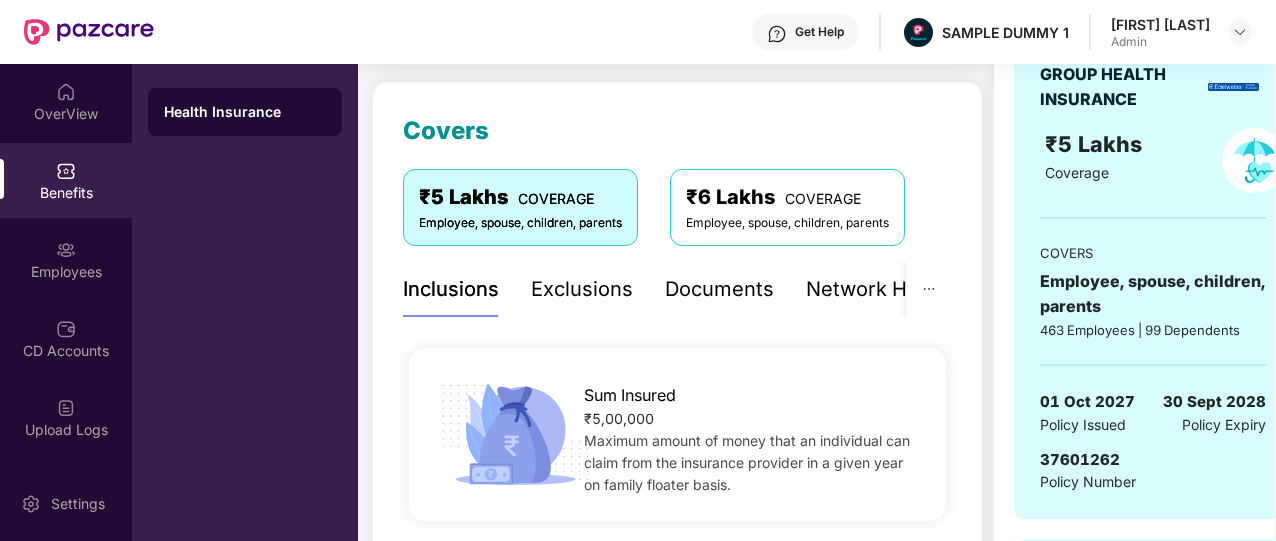 scroll, scrollTop: 244, scrollLeft: 0, axis: vertical 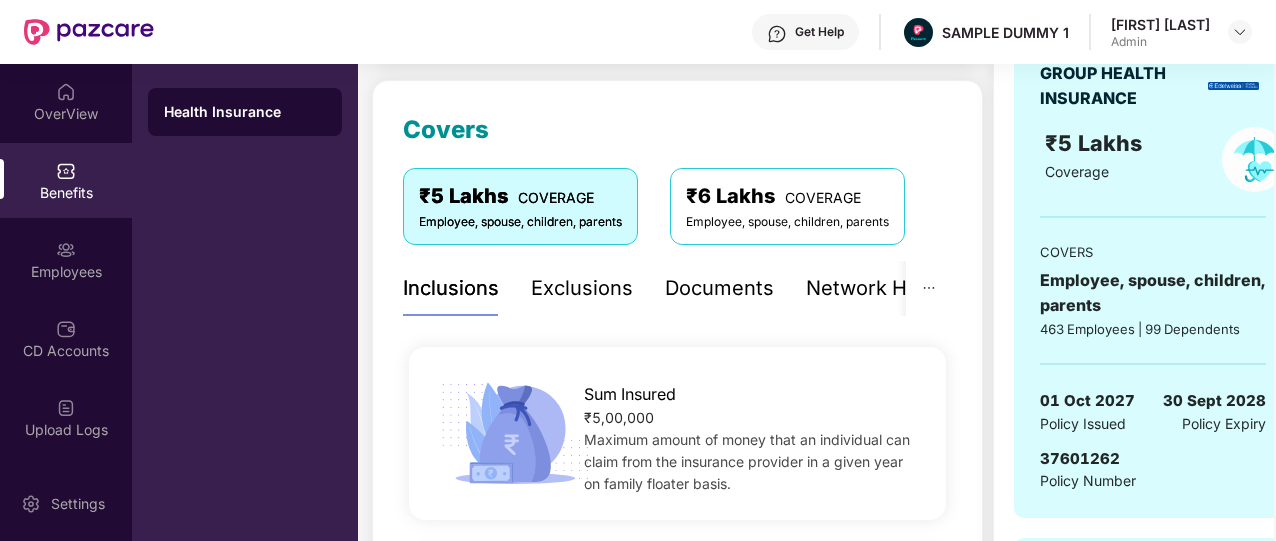 click on "Exclusions" at bounding box center [582, 288] 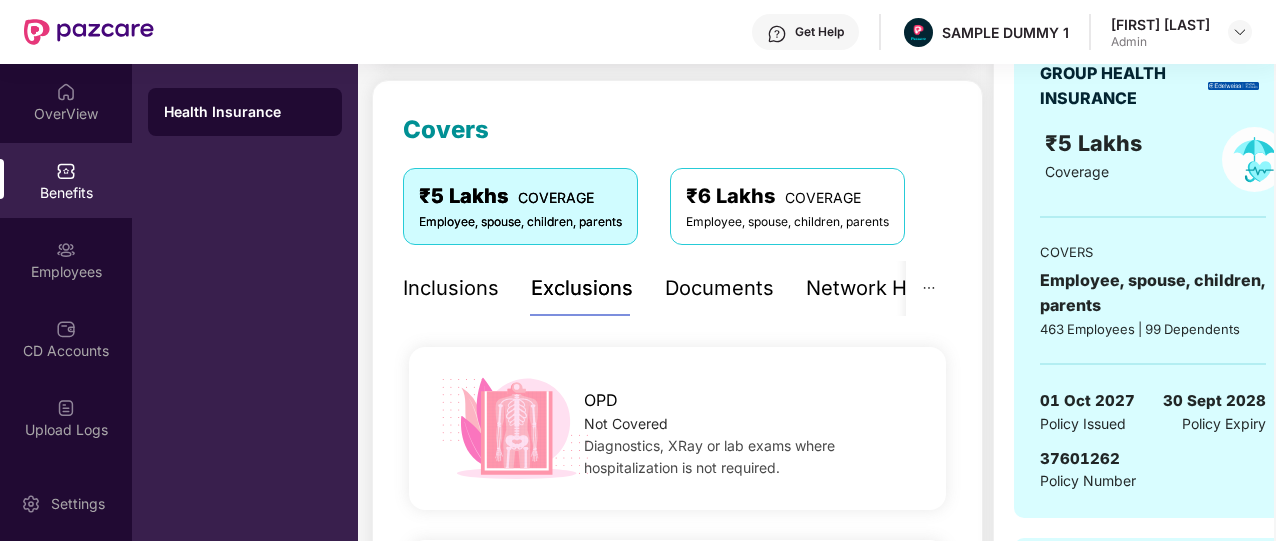 click on "Documents" at bounding box center (719, 288) 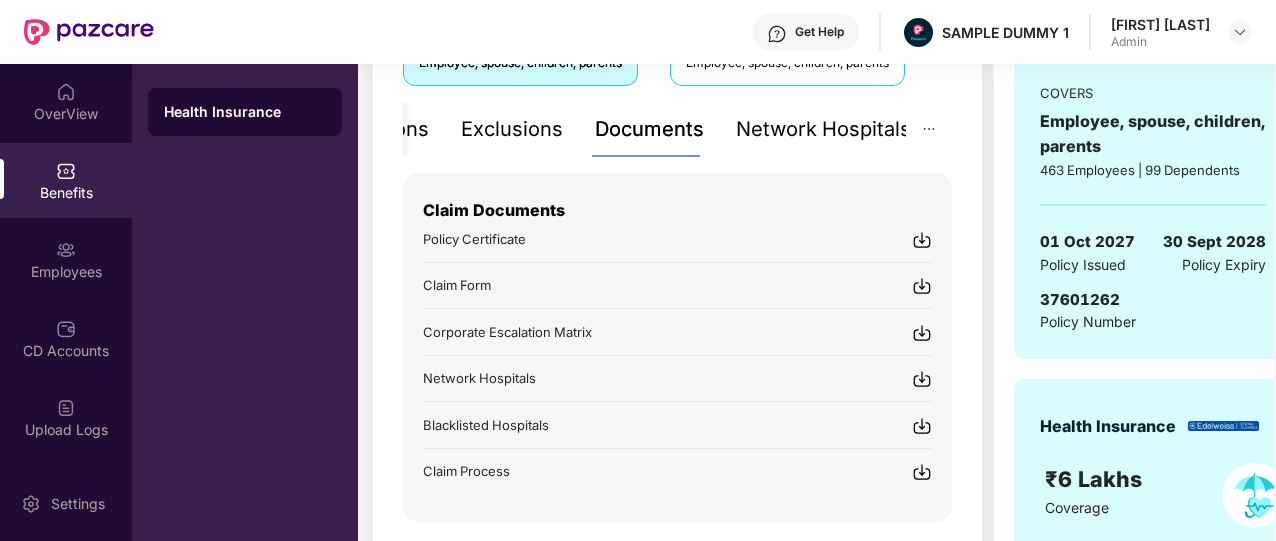 scroll, scrollTop: 404, scrollLeft: 0, axis: vertical 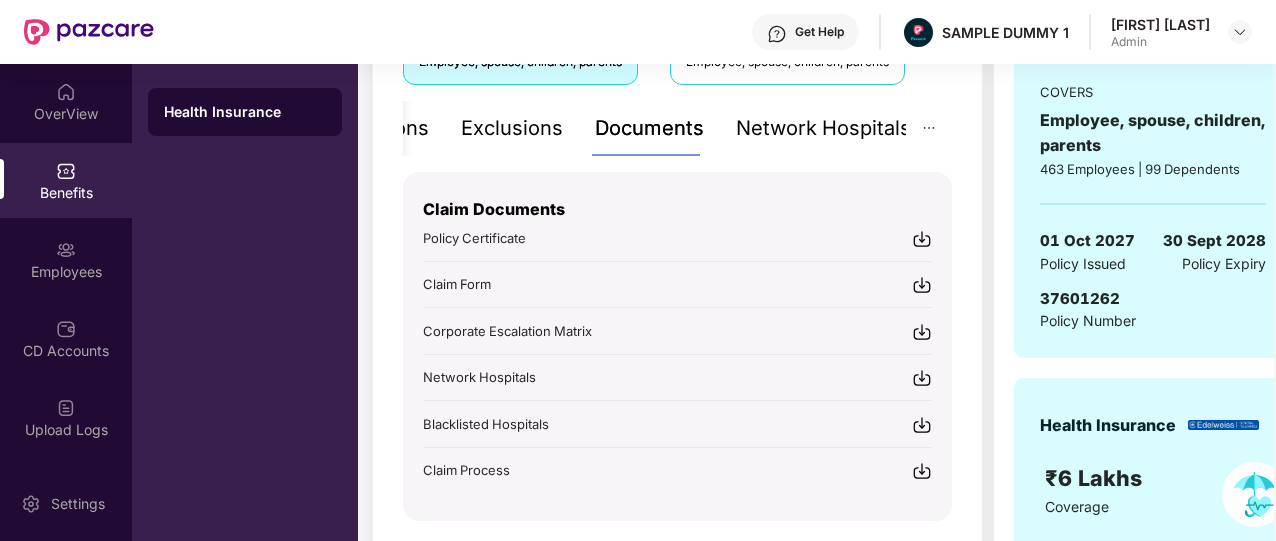 click on "Network Hospitals" at bounding box center (823, 128) 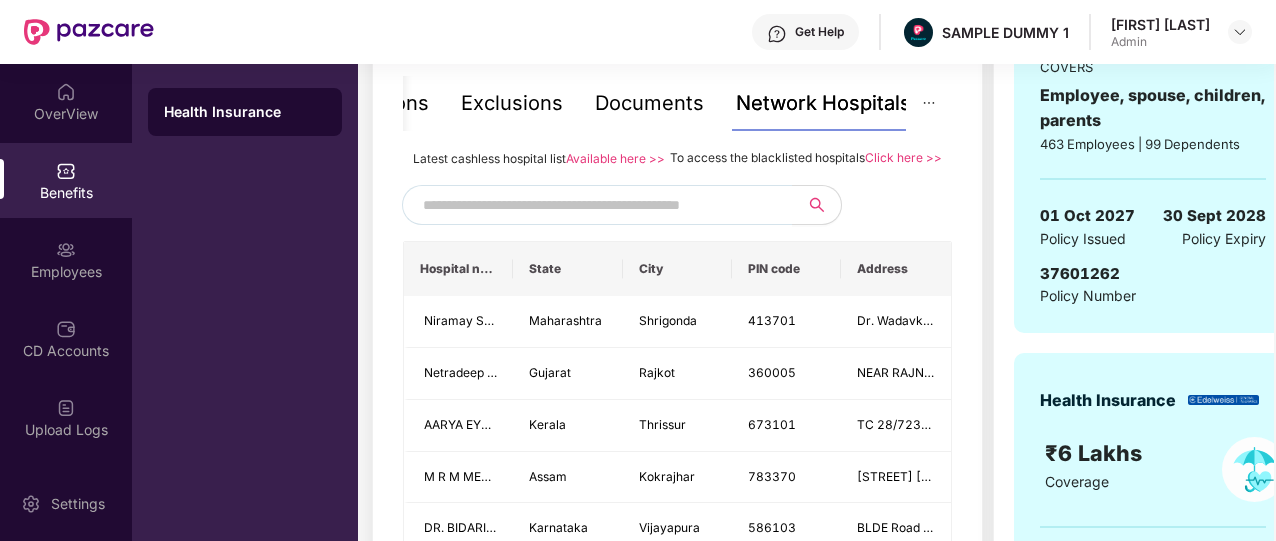 scroll, scrollTop: 430, scrollLeft: 0, axis: vertical 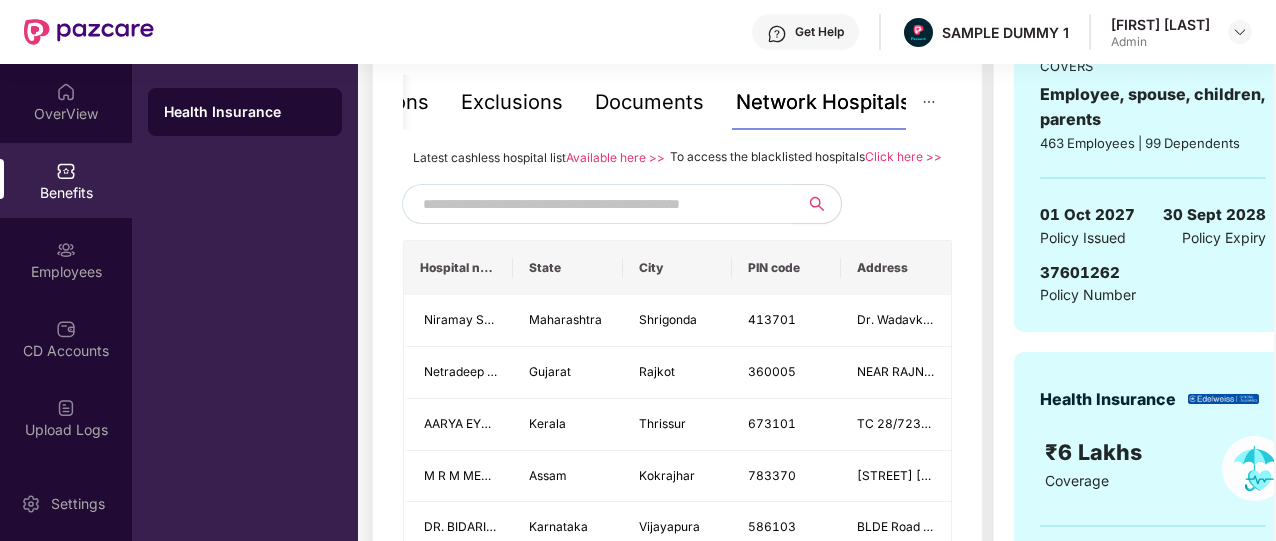 click at bounding box center [594, 204] 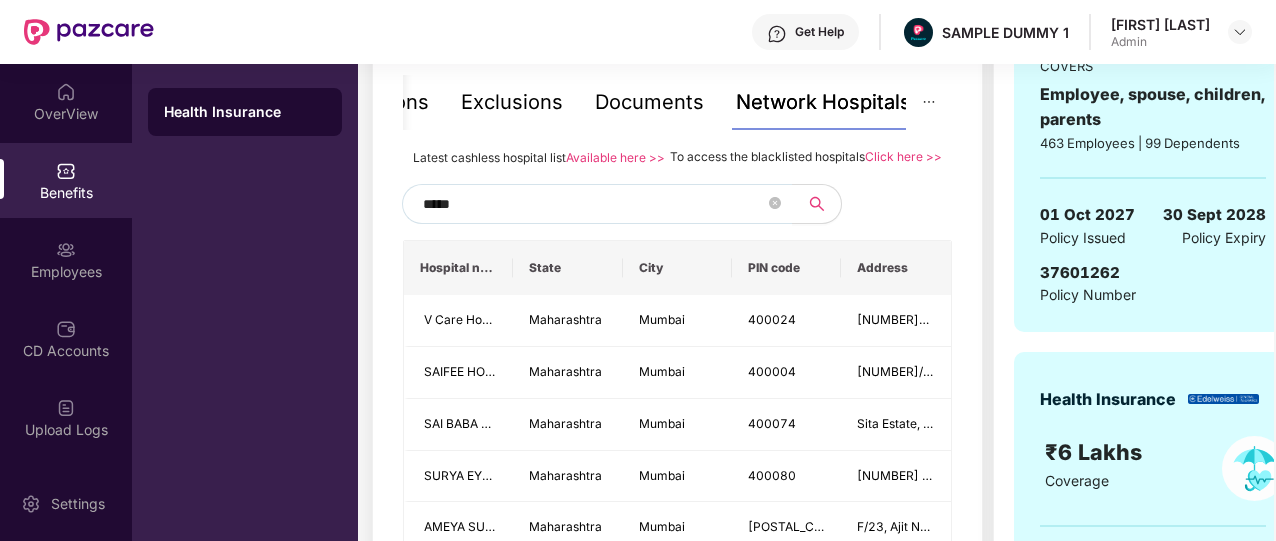 type on "******" 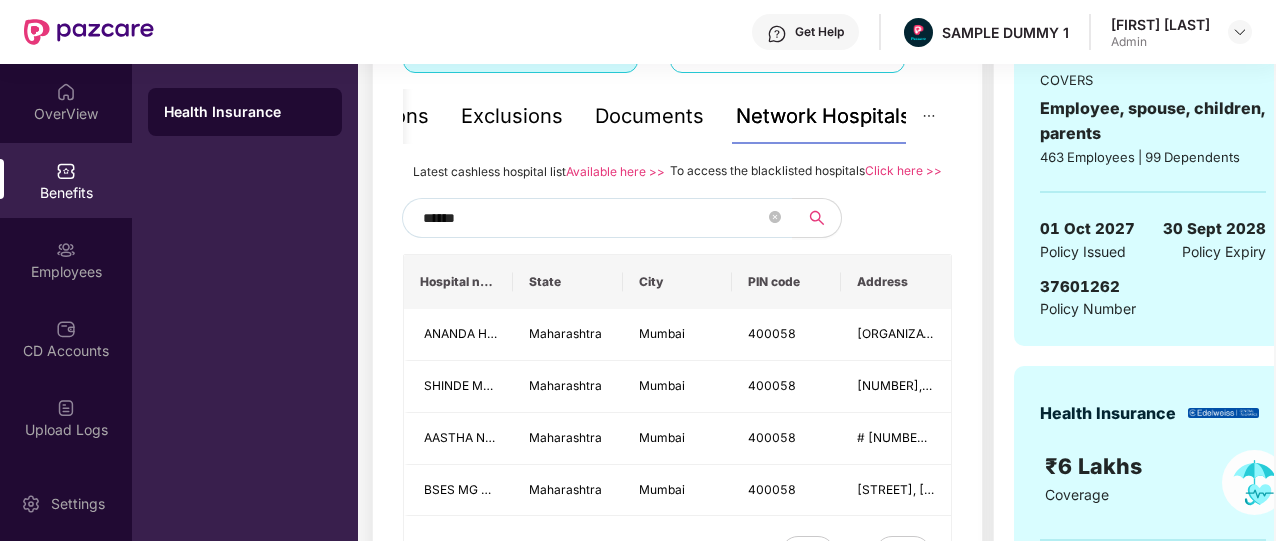 scroll, scrollTop: 415, scrollLeft: 0, axis: vertical 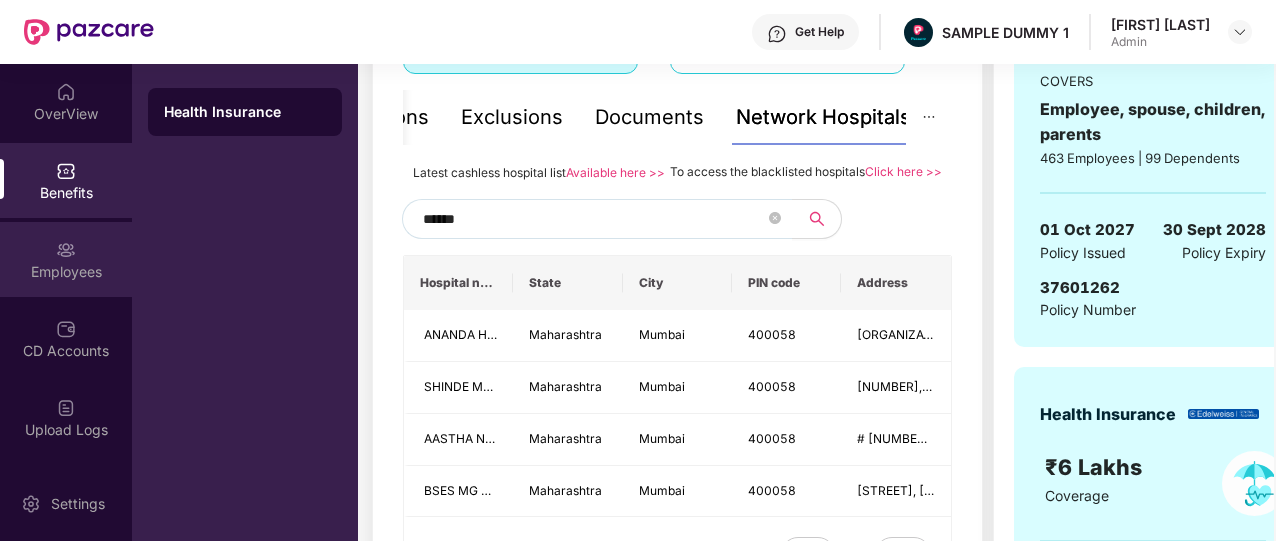 click on "Employees" at bounding box center (66, 259) 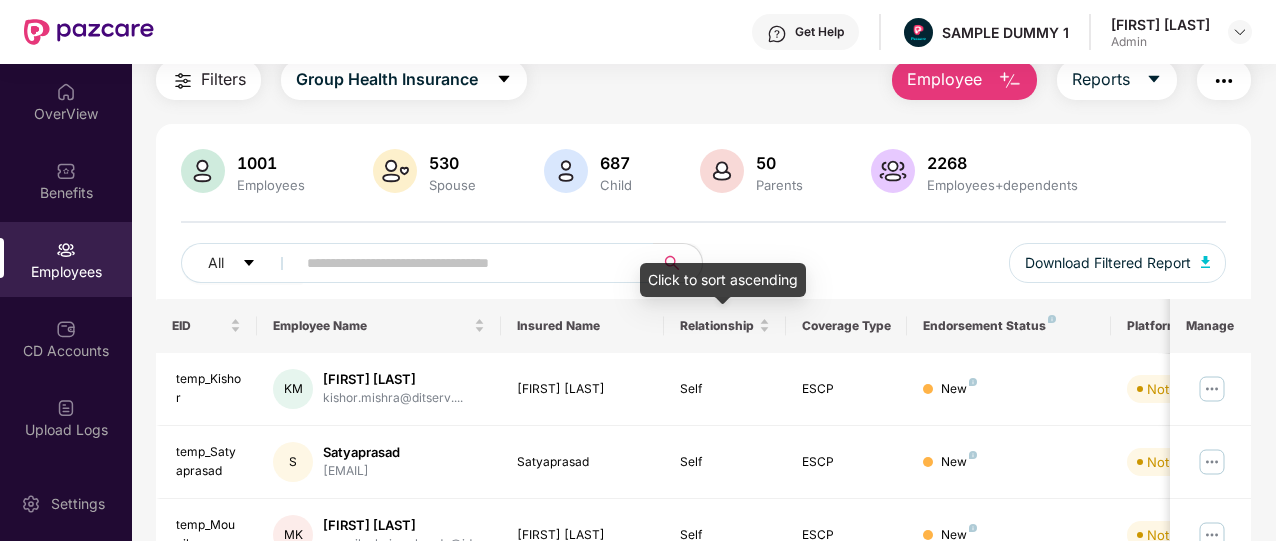 scroll, scrollTop: 0, scrollLeft: 0, axis: both 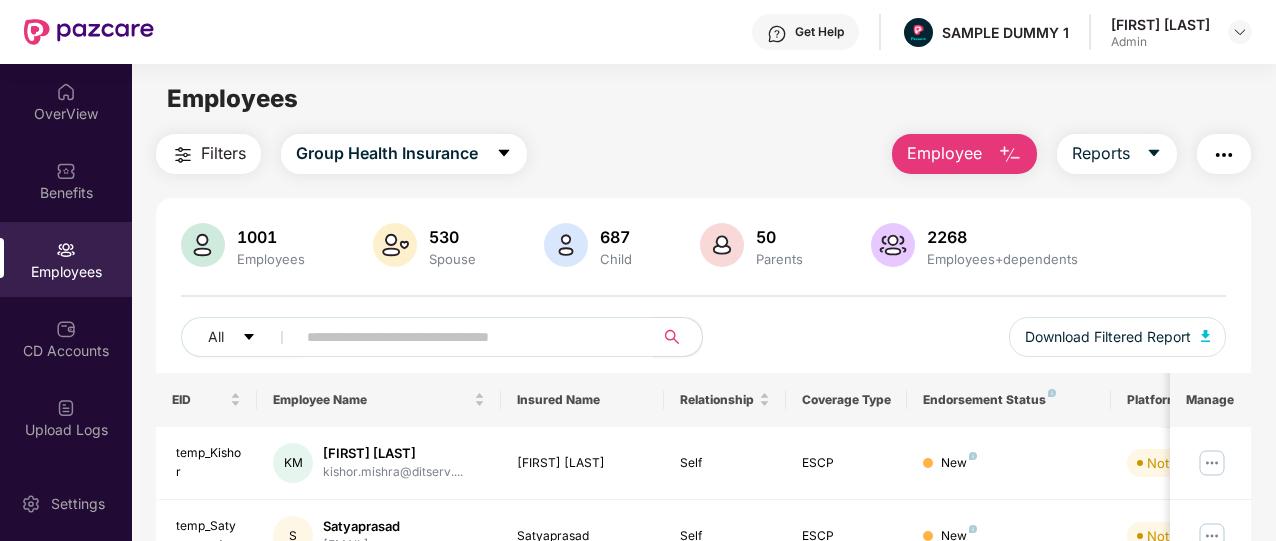 click on "Employee" at bounding box center [944, 153] 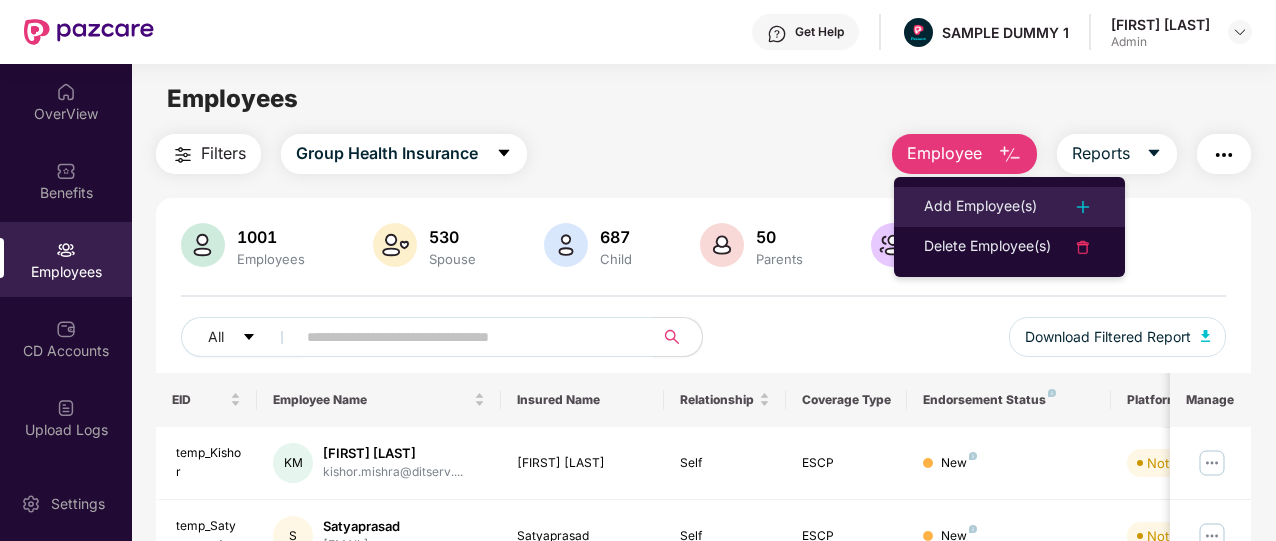 click on "Add Employee(s)" at bounding box center (980, 207) 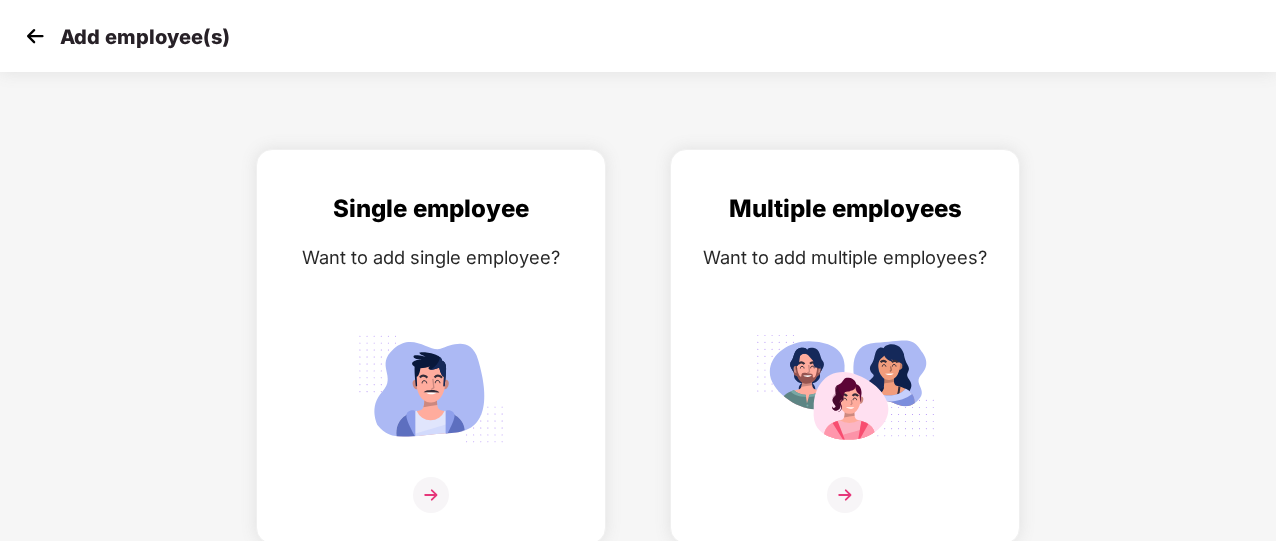 scroll, scrollTop: 24, scrollLeft: 0, axis: vertical 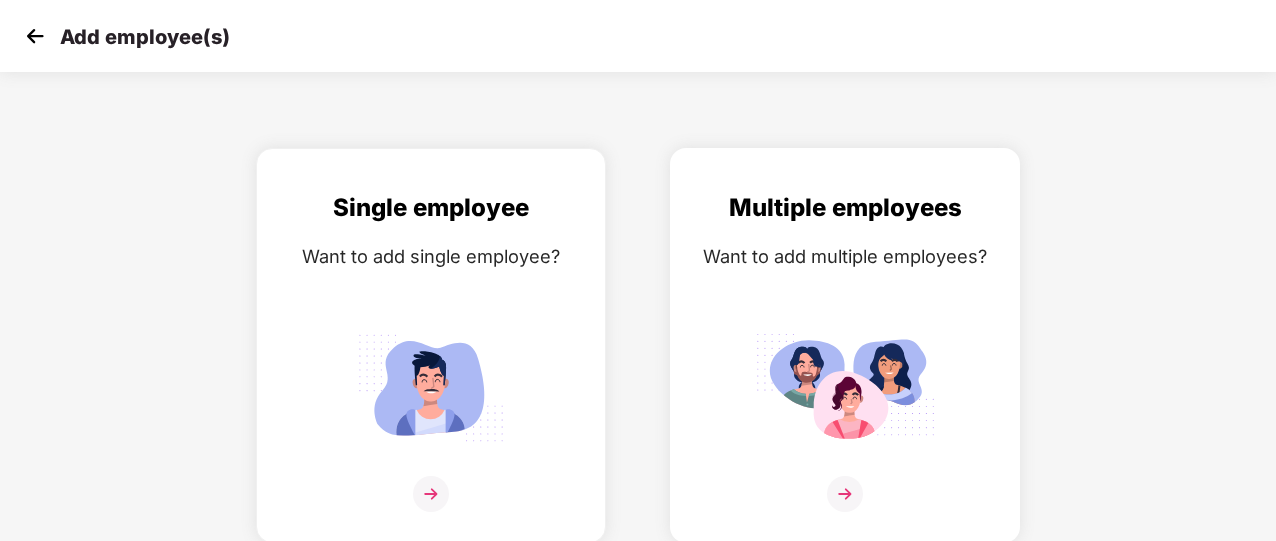 click on "Multiple employees Want to add multiple employees?" at bounding box center (845, 363) 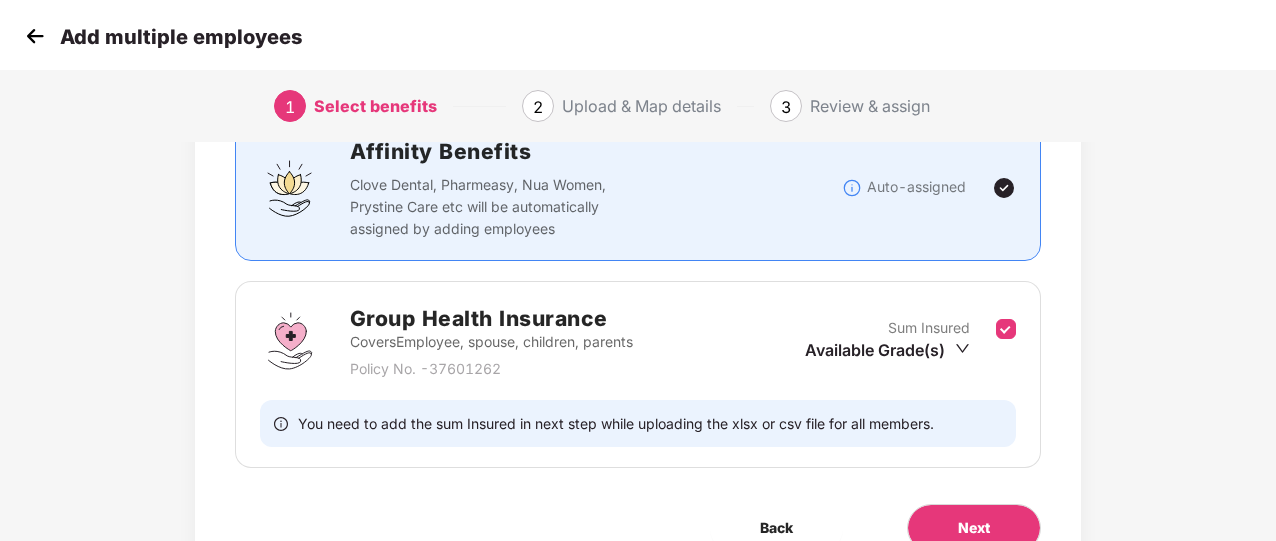 scroll, scrollTop: 206, scrollLeft: 0, axis: vertical 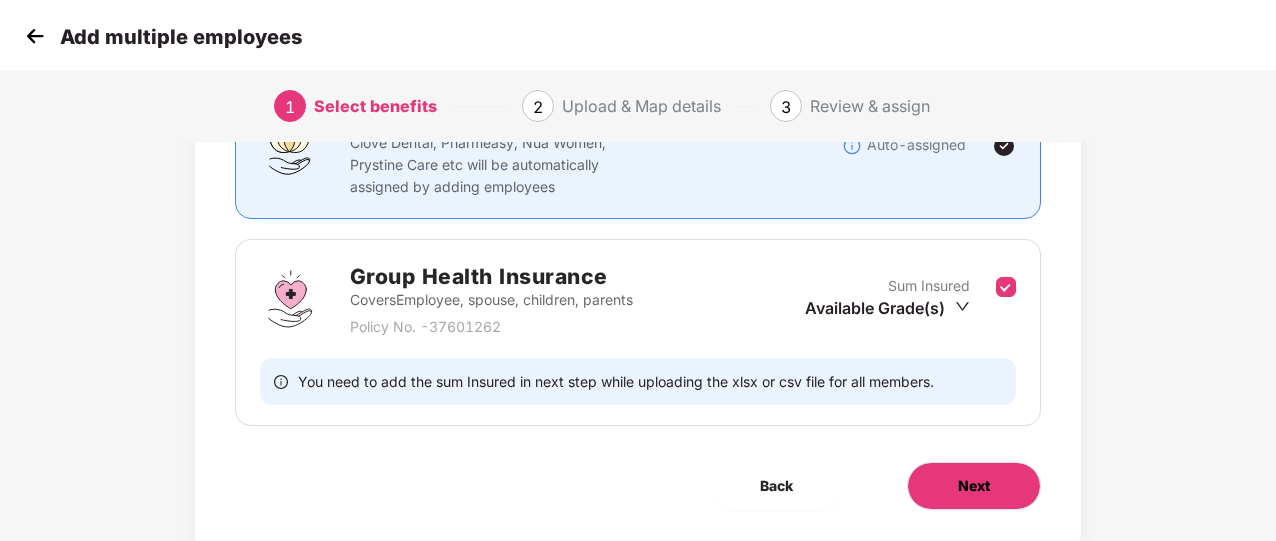 click on "Next" at bounding box center [974, 486] 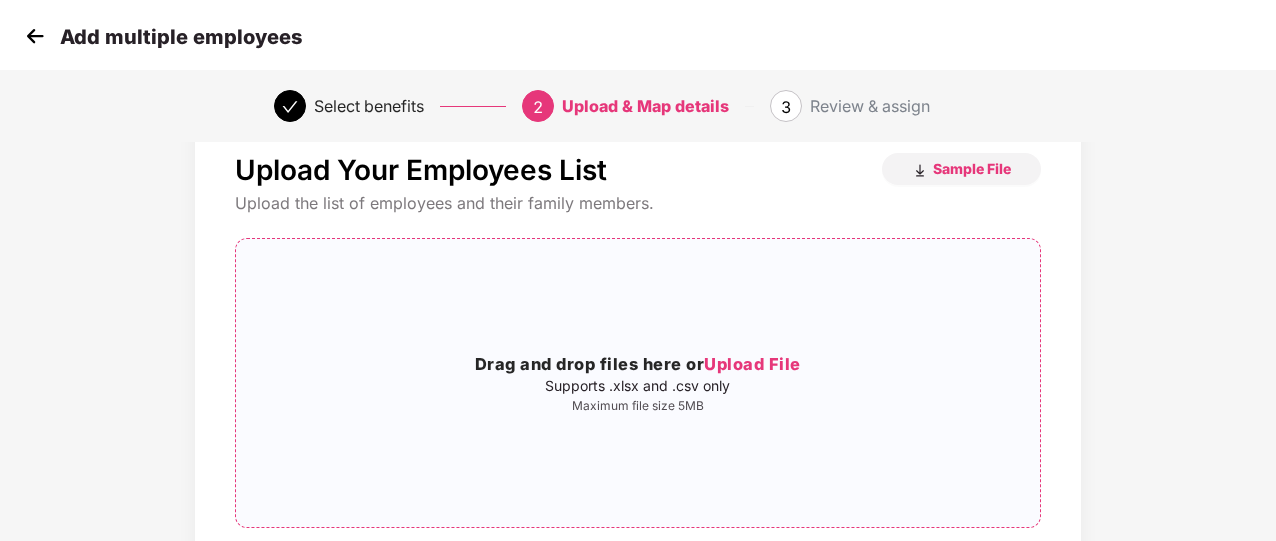 scroll, scrollTop: 0, scrollLeft: 0, axis: both 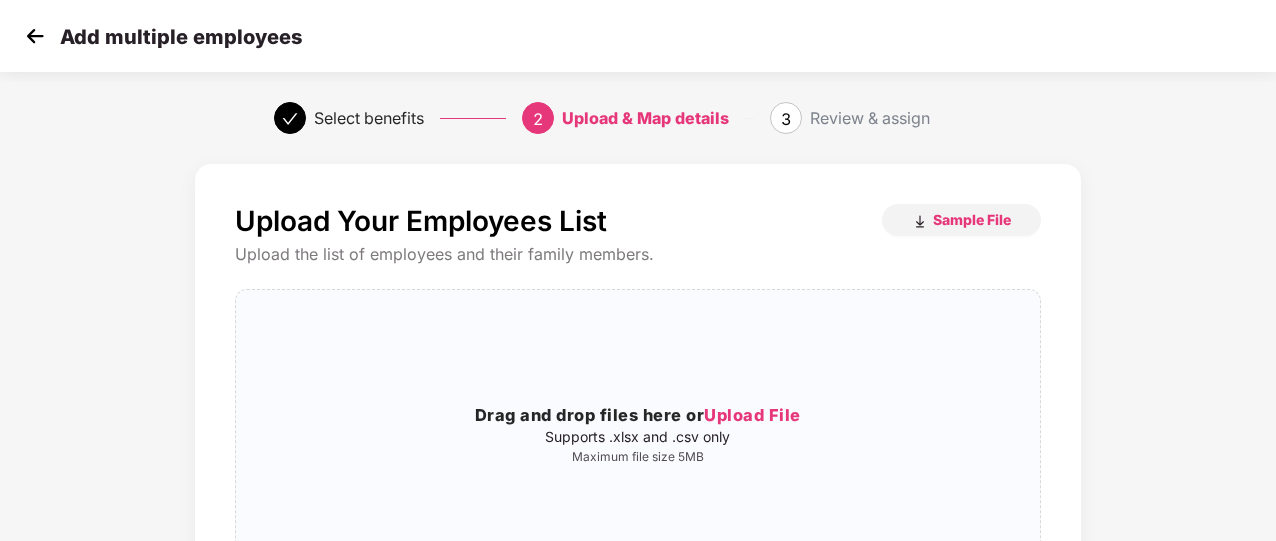 click at bounding box center (35, 36) 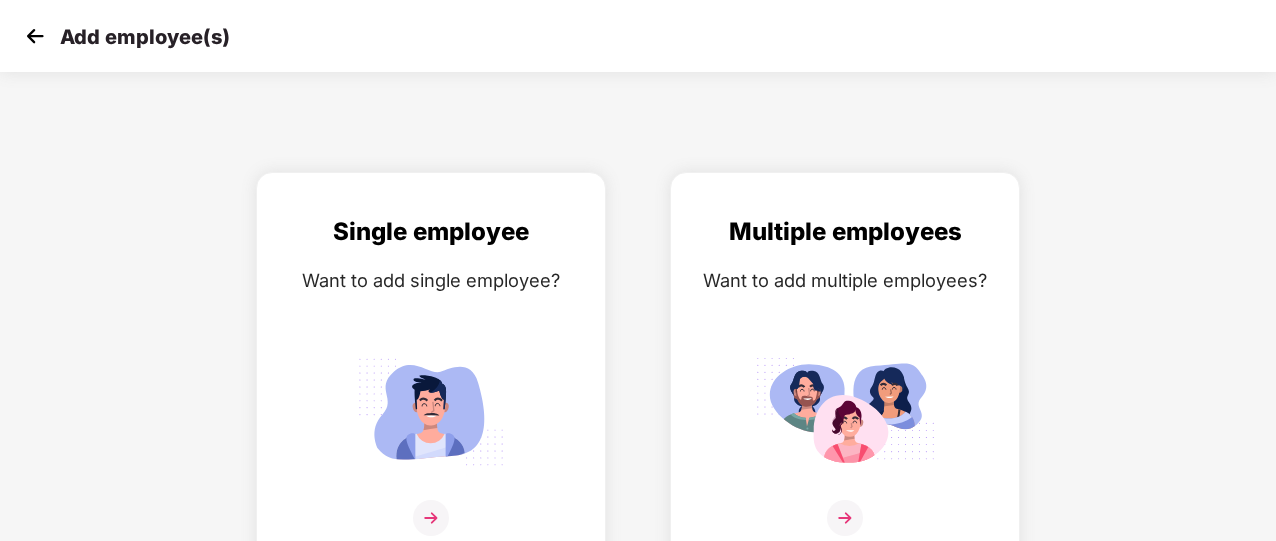 click at bounding box center (35, 36) 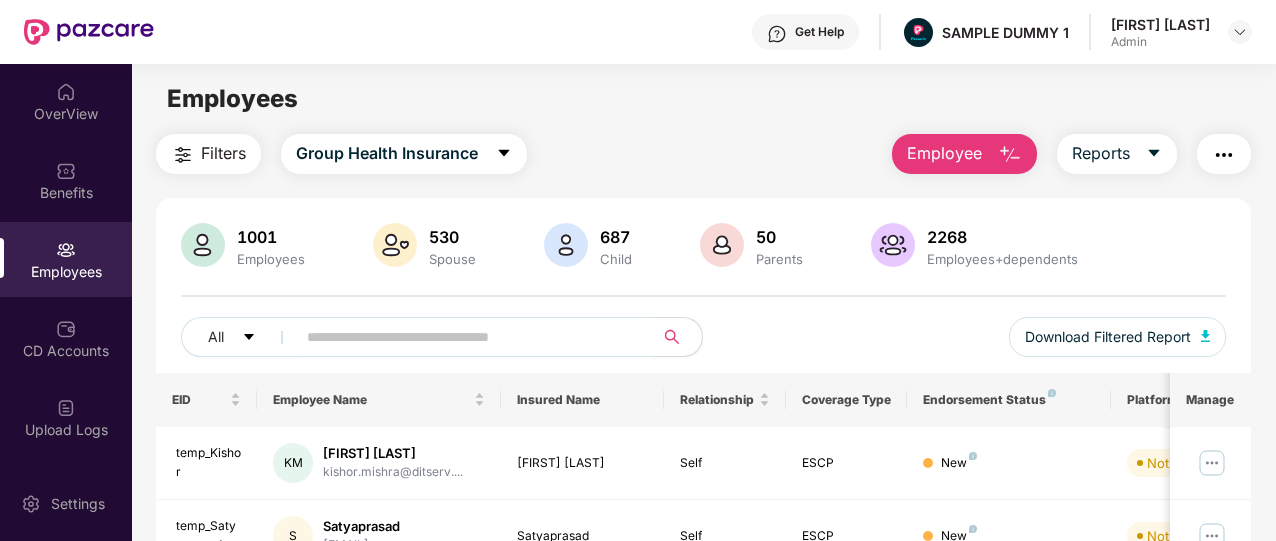 click on "Get Help" at bounding box center (819, 32) 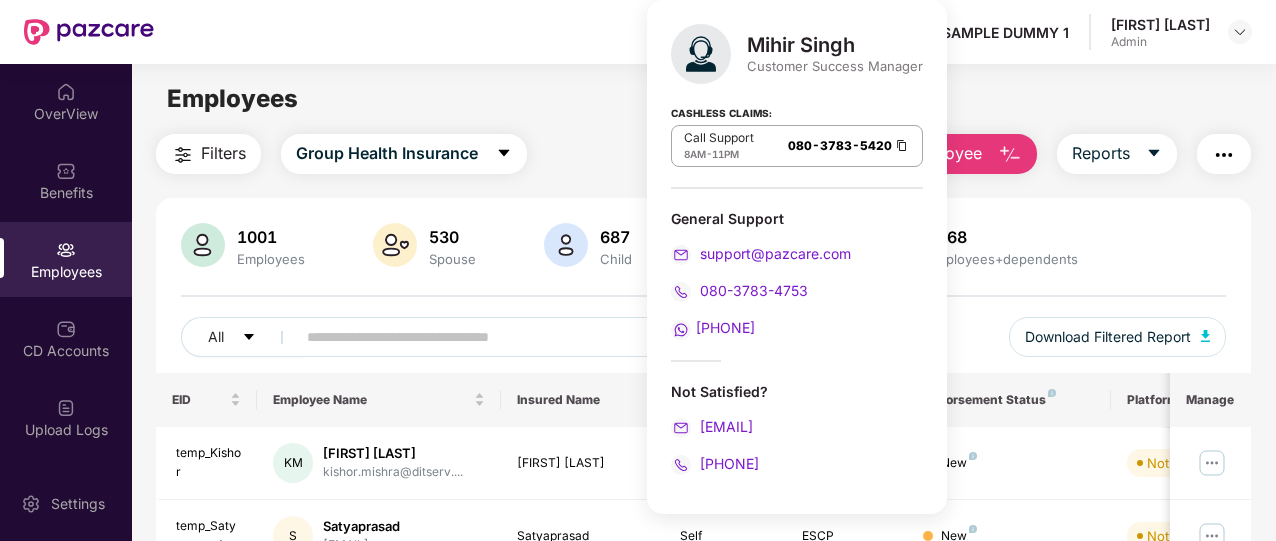 click on "Employees Filters Group Health Insurance Employee  Reports [NUMBER] Employees [NUMBER] Spouse [NUMBER] Child [NUMBER] Parents [NUMBER] Employees+dependents All Download Filtered Report EID Employee Name Insured Name Relationship Coverage Type Endorsement Status Platform Status Joining Date Manage                   temp_ [FIRST] [LAST] [FIRST] [LAST]   [EMAIL] [FIRST] [LAST]  Self ESCP New Not Verified [DATE] temp_ [FIRST] [LAST] [FIRST] [LAST]   [EMAIL] [FIRST] [LAST]  Self ESCP New Not Verified [DATE] temp_ [FIRST] [LAST] [FIRST] [LAST]   [EMAIL] [FIRST] [LAST]  Self ESCP New Not Verified [DATE] temp_ [FIRST] [LAST] [FIRST] [LAST]   [EMAIL] [FIRST] [LAST]  Self ESCP New Not Verified [DATE] temp_ [FIRST] [LAST] [FIRST] [LAST]   [EMAIL] [FIRST] [LAST]  Self ESCP New Not Verified [DATE] temp_ [FIRST] [LAST] [FIRST] [LAST]   [EMAIL] [FIRST] [LAST]  Self ESCP New Not Verified [DATE] temp_ [FIRST] [LAST] [FIRST] [LAST]  Self" at bounding box center (703, 334) 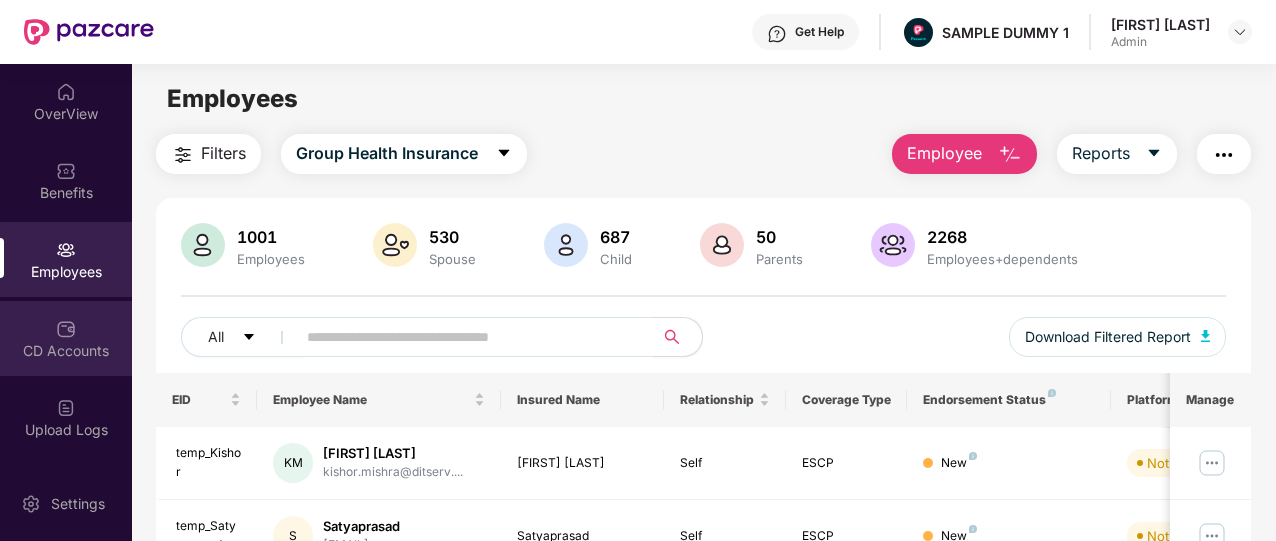 click on "CD Accounts" at bounding box center [66, 338] 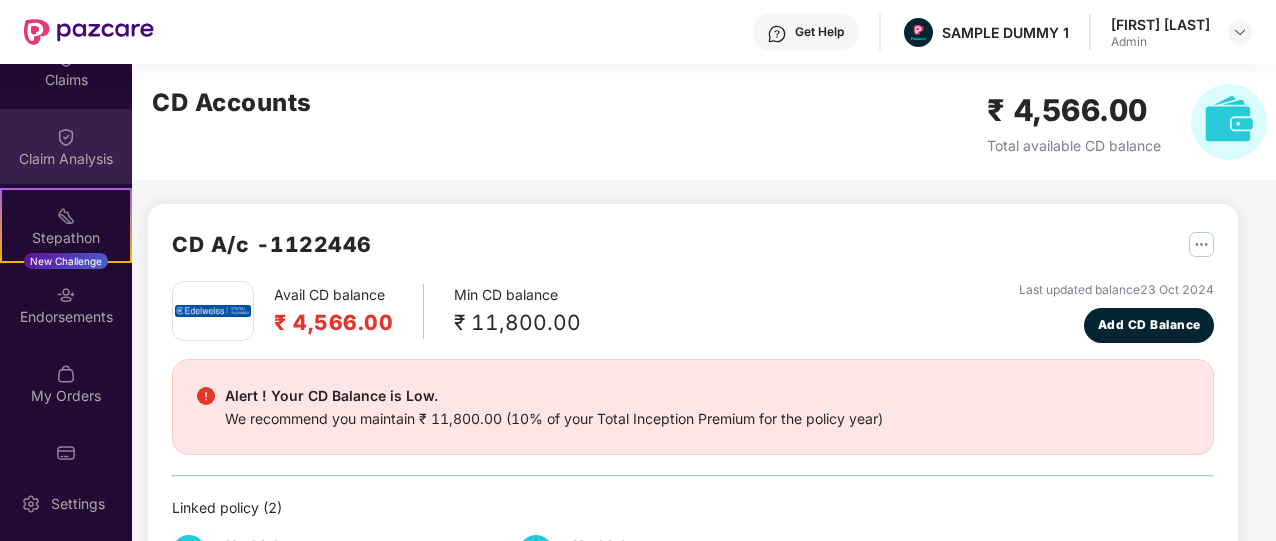 scroll, scrollTop: 432, scrollLeft: 0, axis: vertical 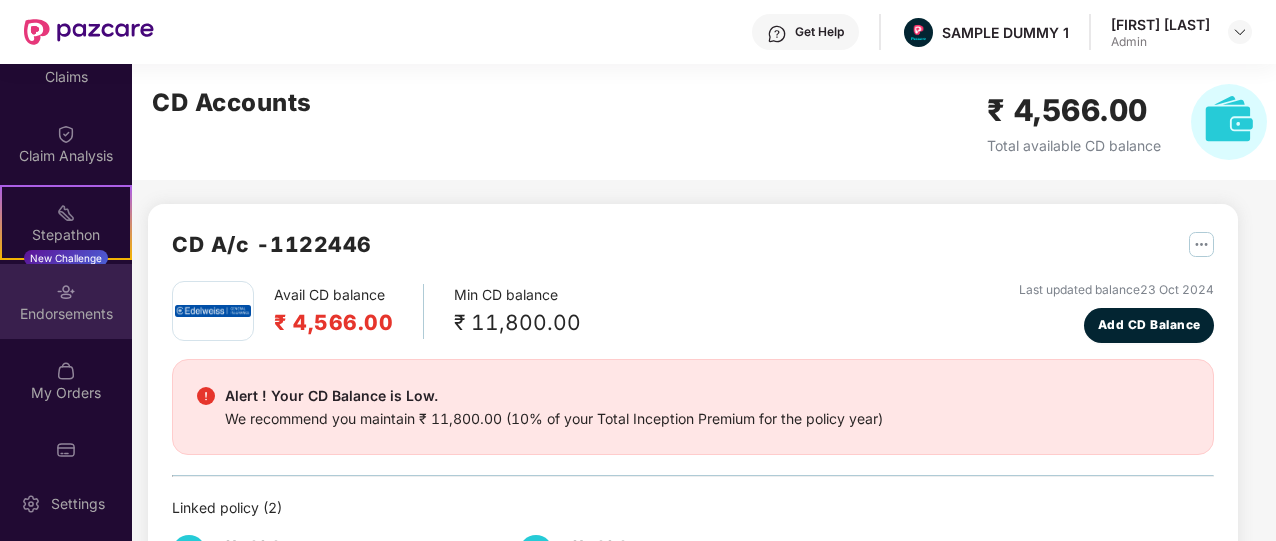 click on "Endorsements" at bounding box center (66, 314) 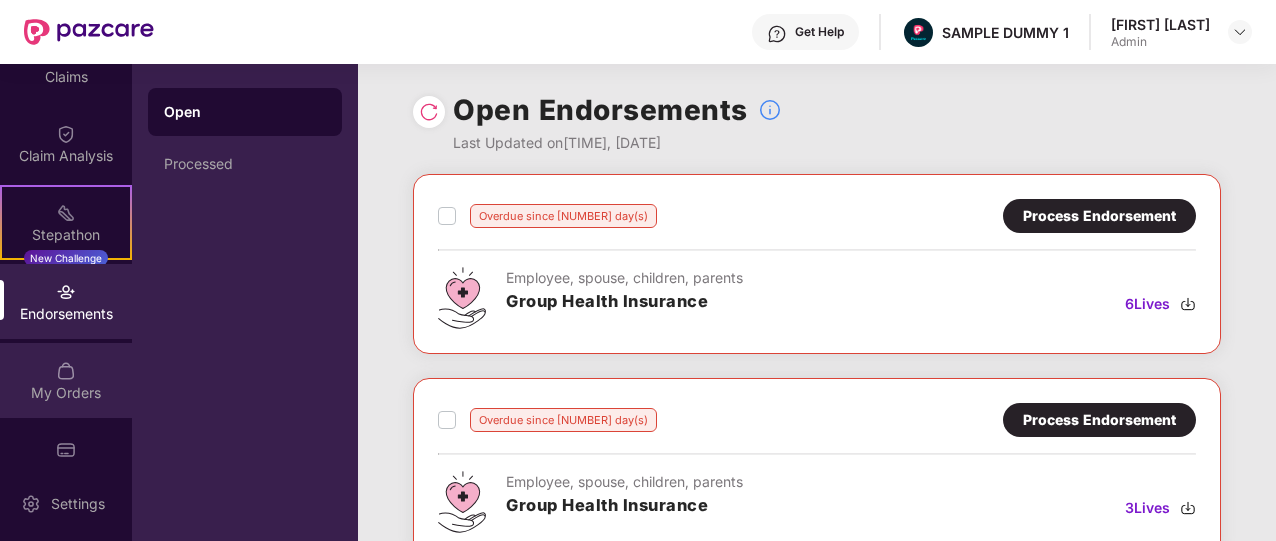 click on "My Orders" at bounding box center (66, 380) 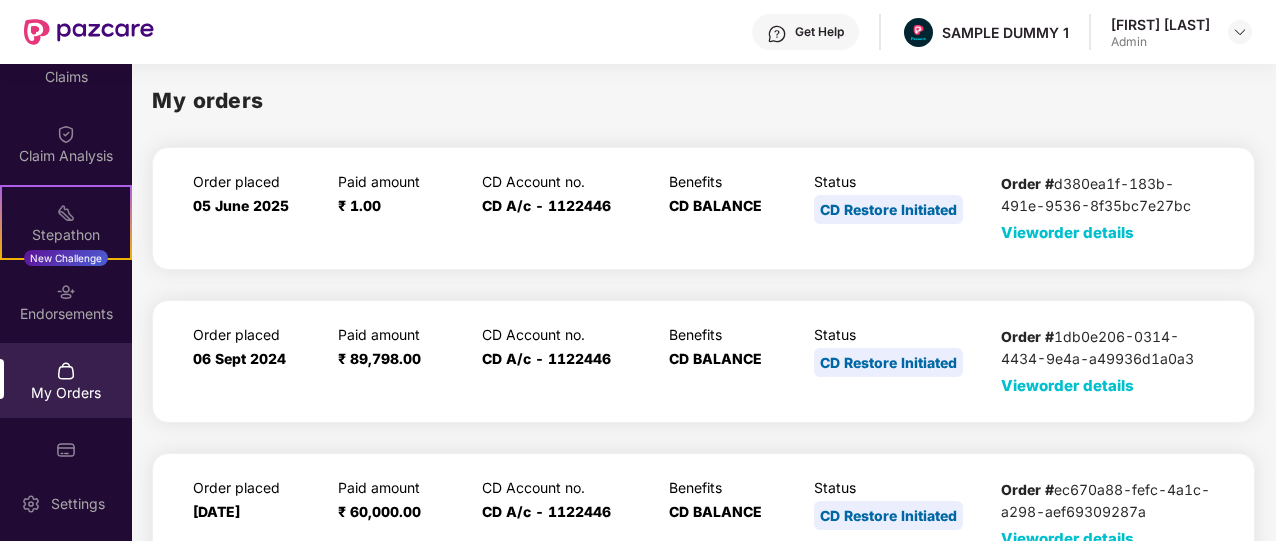click on "View  order details" at bounding box center (1067, 232) 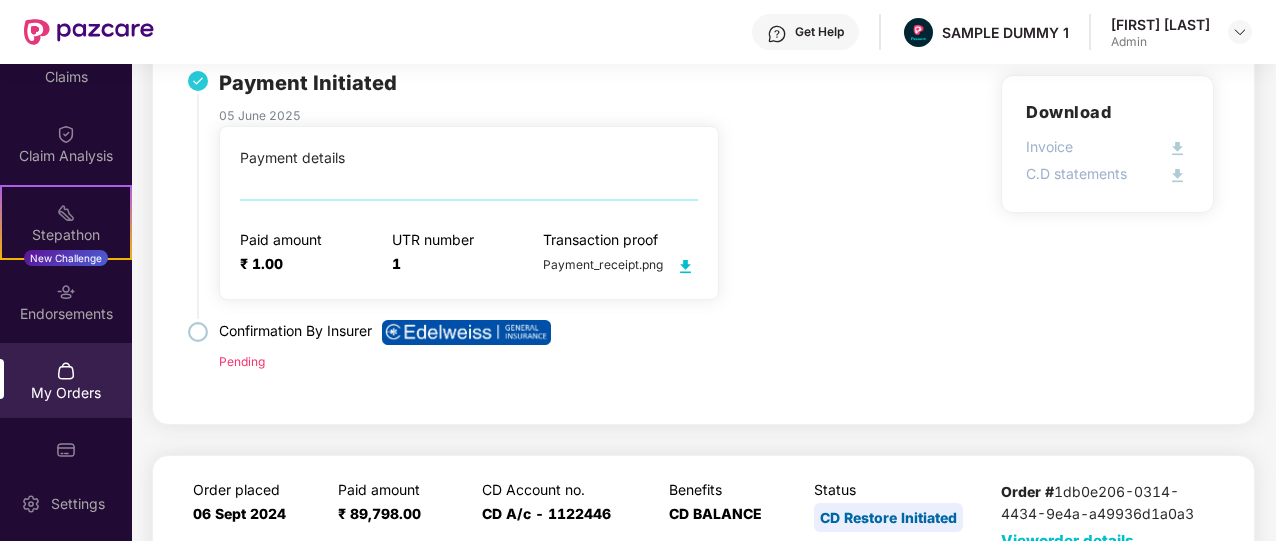scroll, scrollTop: 233, scrollLeft: 0, axis: vertical 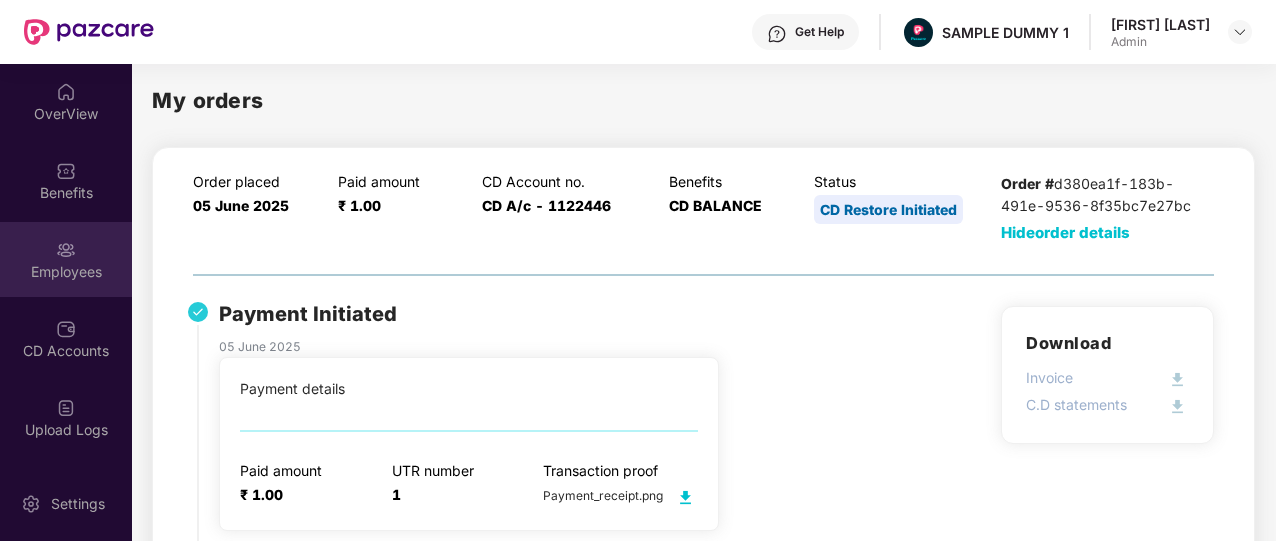 click on "Employees" at bounding box center (66, 272) 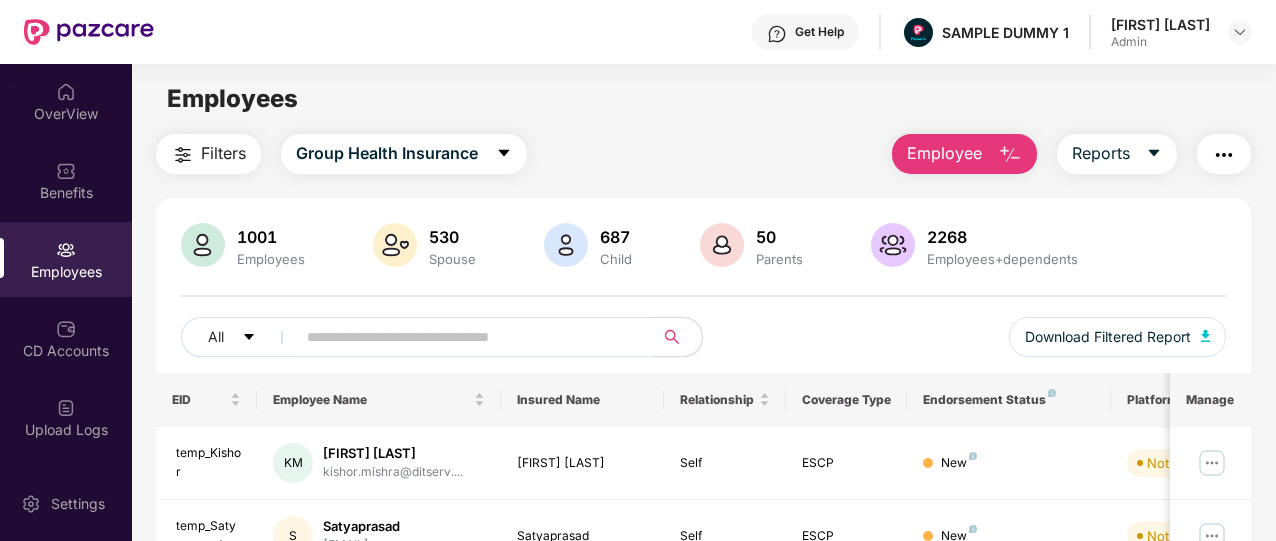 click on "Employee" at bounding box center [964, 154] 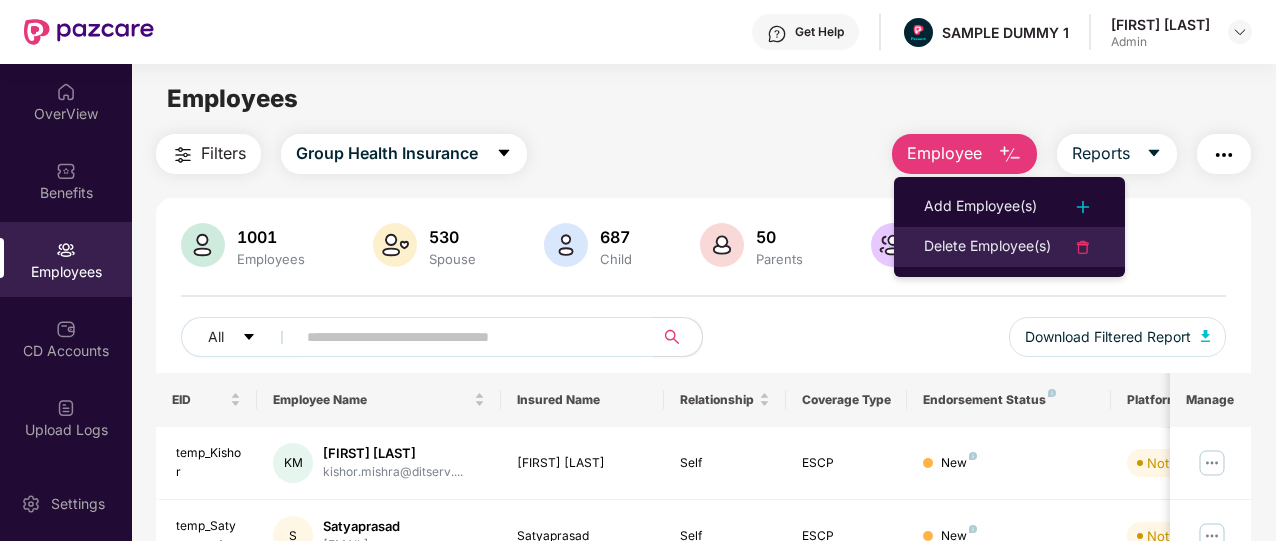 click on "Delete Employee(s)" at bounding box center (987, 247) 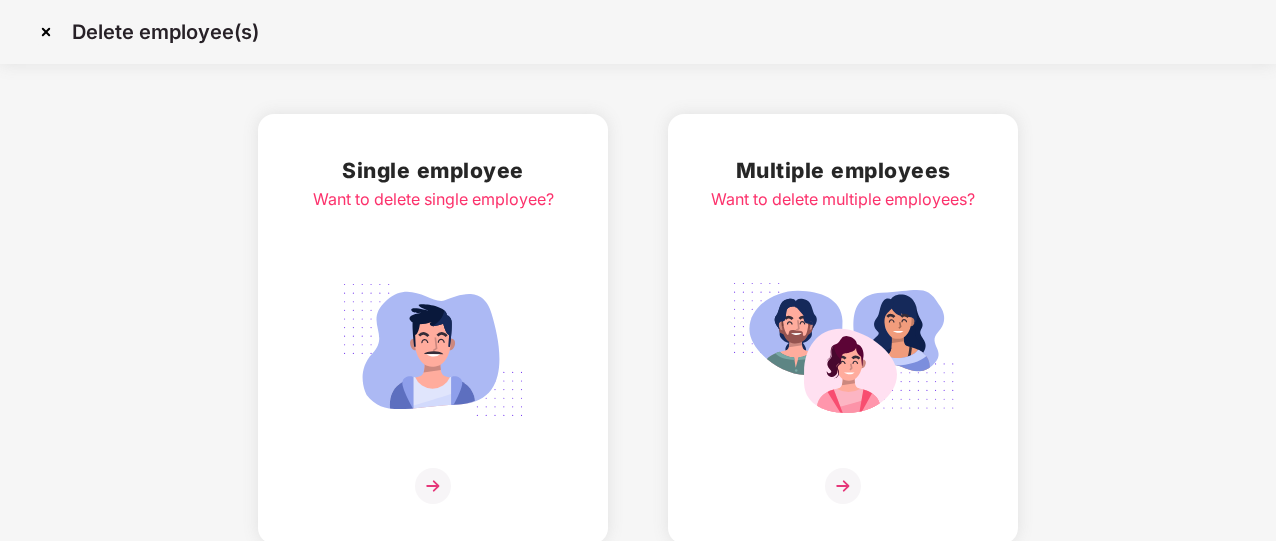 scroll, scrollTop: 2, scrollLeft: 0, axis: vertical 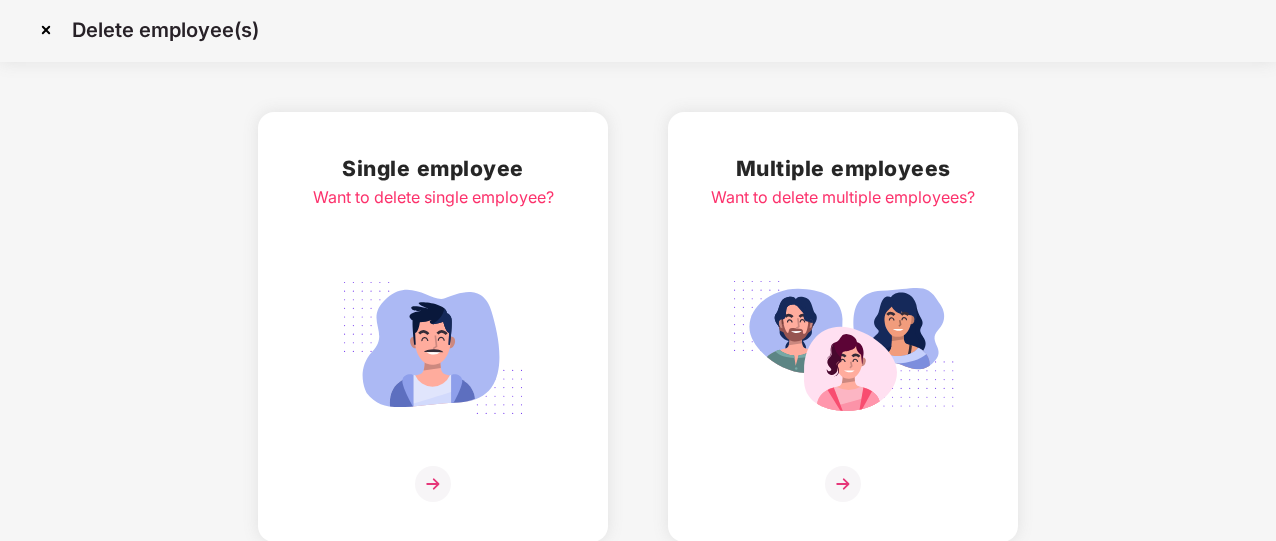 click at bounding box center [433, 348] 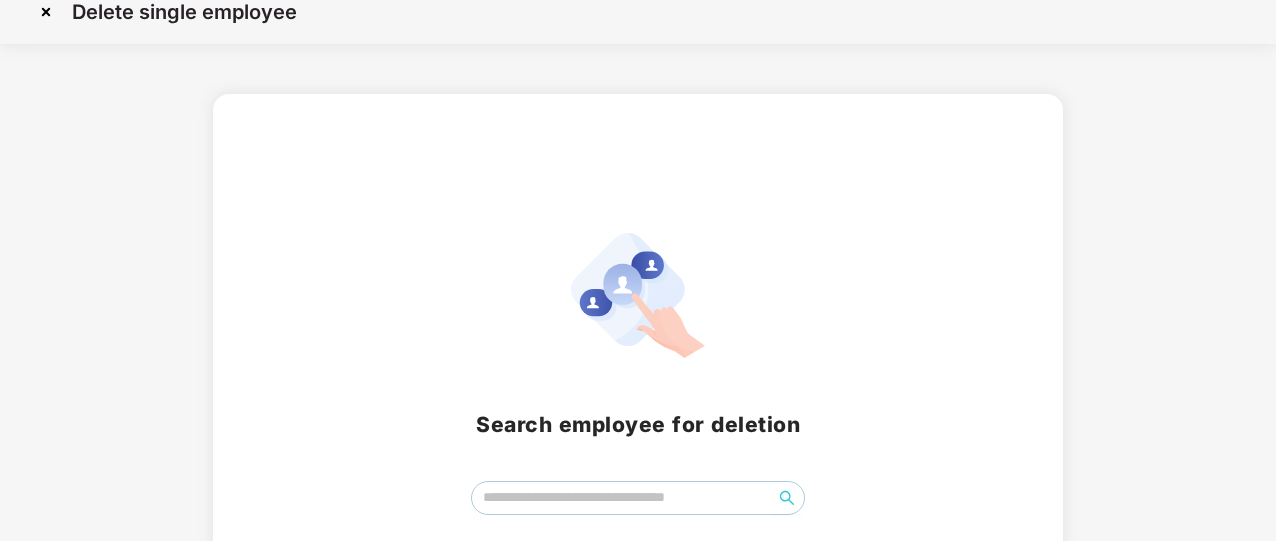 scroll, scrollTop: 0, scrollLeft: 0, axis: both 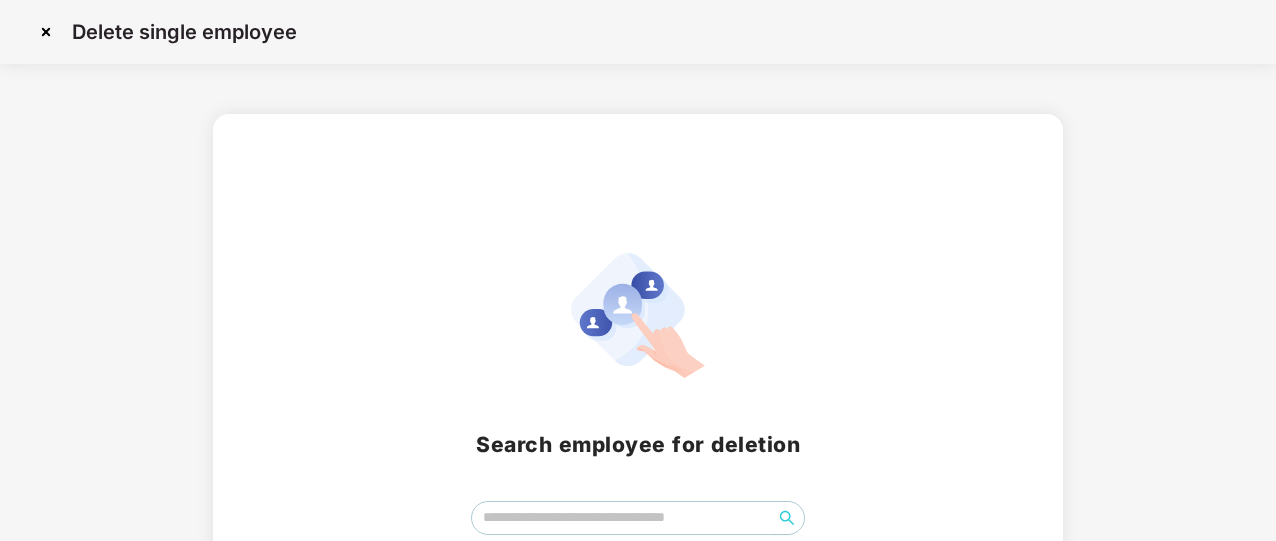 click at bounding box center [46, 32] 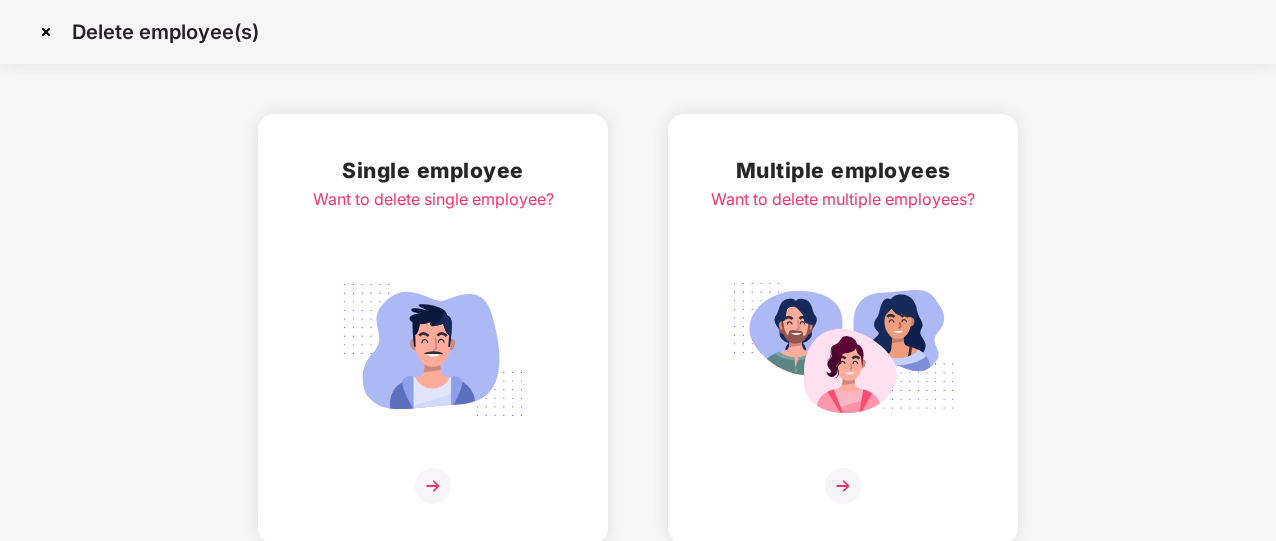 scroll, scrollTop: 2, scrollLeft: 0, axis: vertical 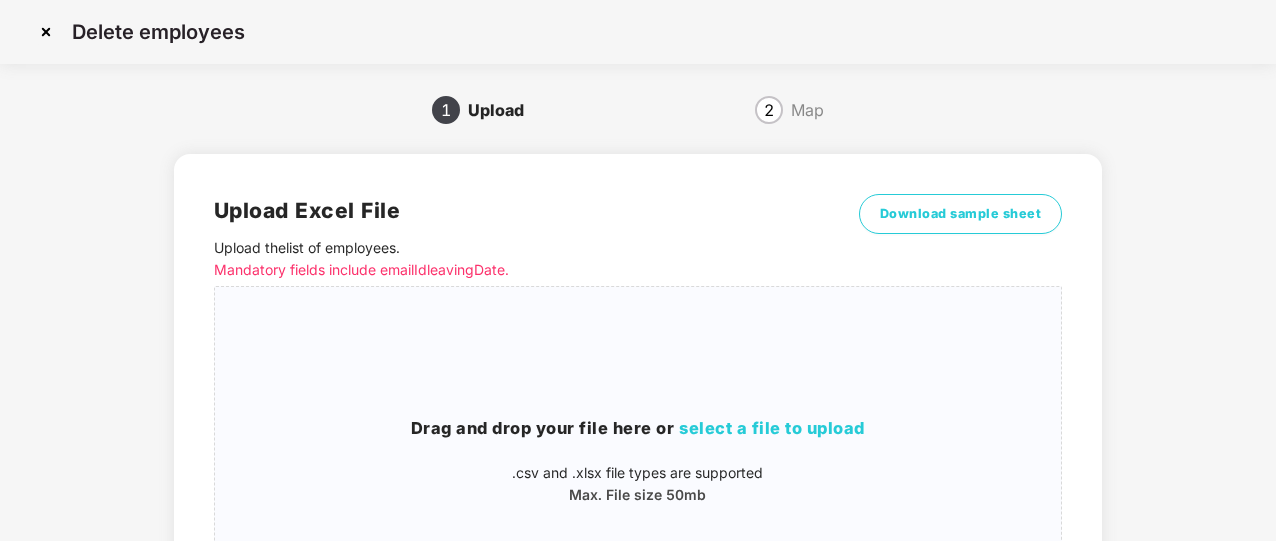 click on ".csv and .xlsx file types are supported" at bounding box center [638, 473] 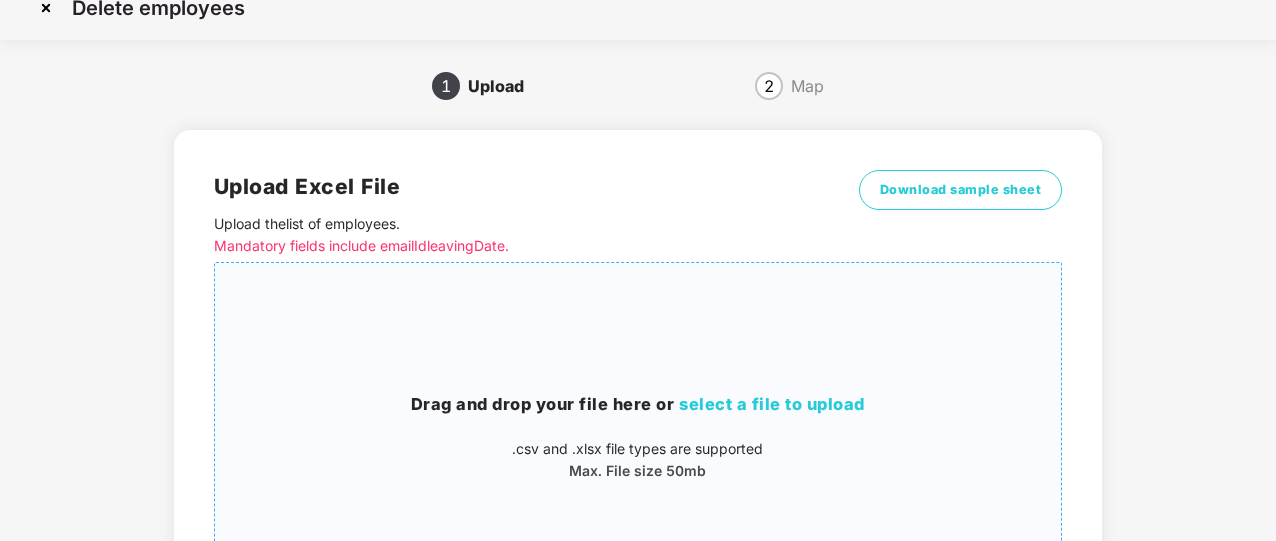 scroll, scrollTop: 0, scrollLeft: 0, axis: both 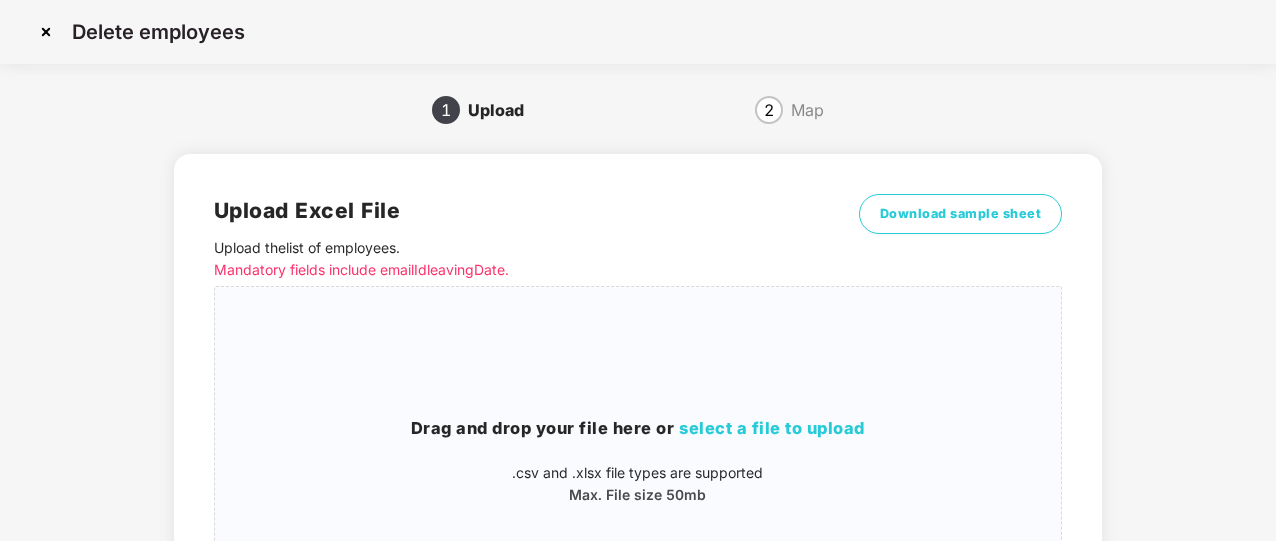 click at bounding box center (46, 32) 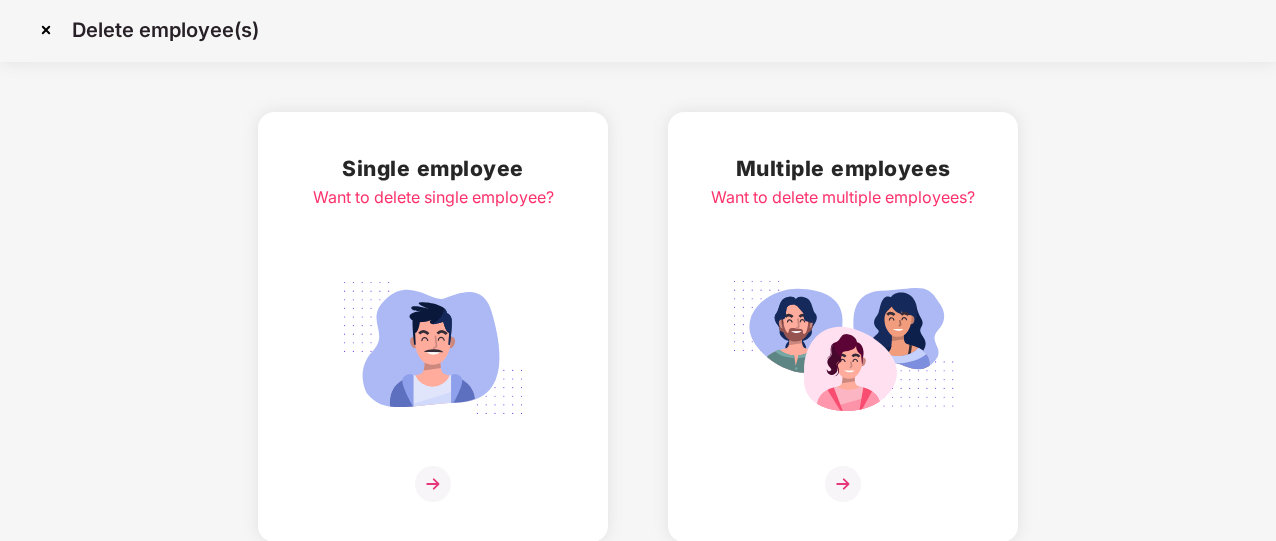 click at bounding box center (46, 30) 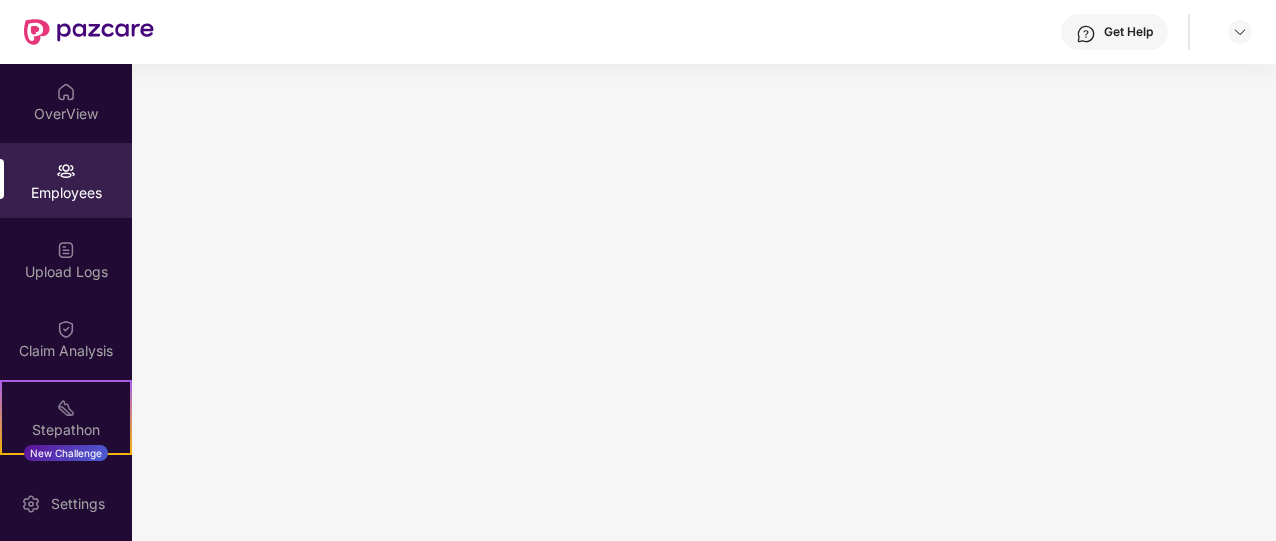 scroll, scrollTop: 0, scrollLeft: 0, axis: both 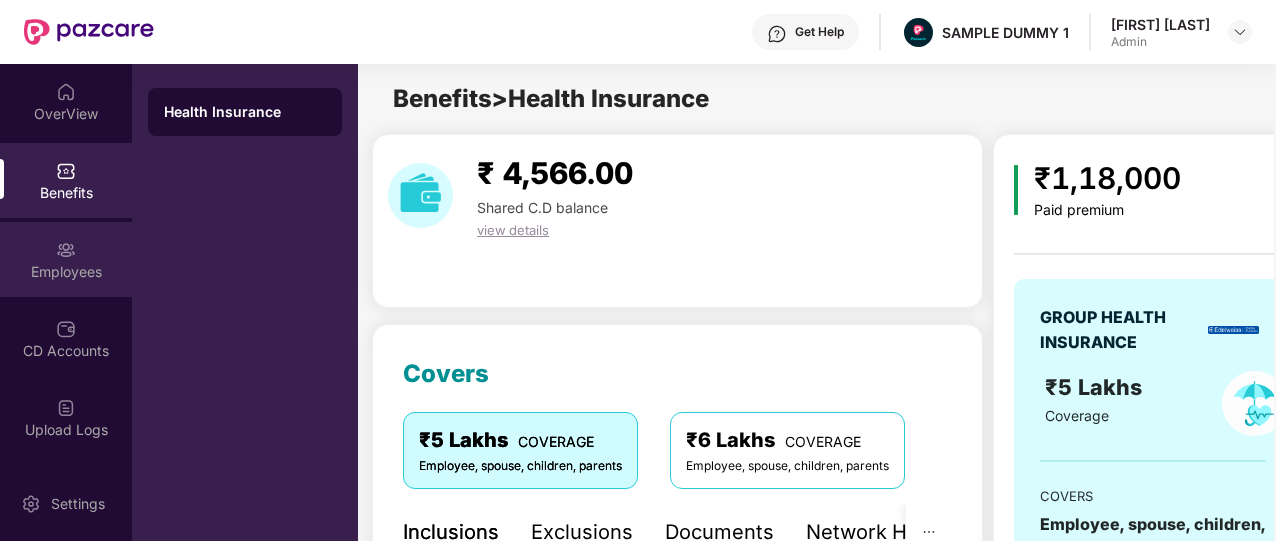 drag, startPoint x: 146, startPoint y: 157, endPoint x: 59, endPoint y: 271, distance: 143.40501 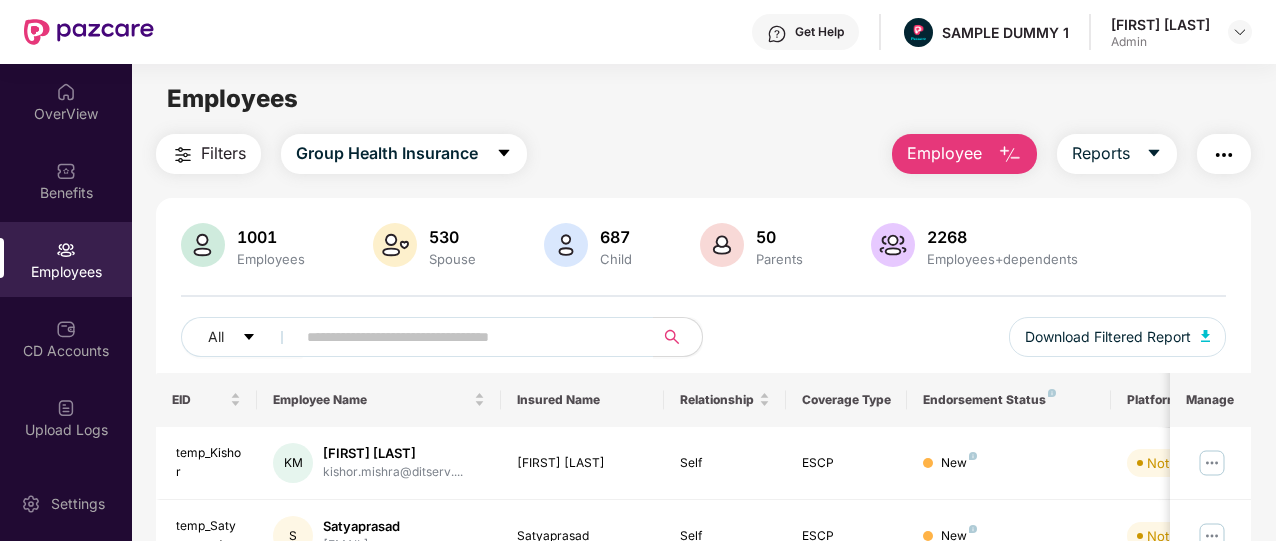 click at bounding box center [1224, 154] 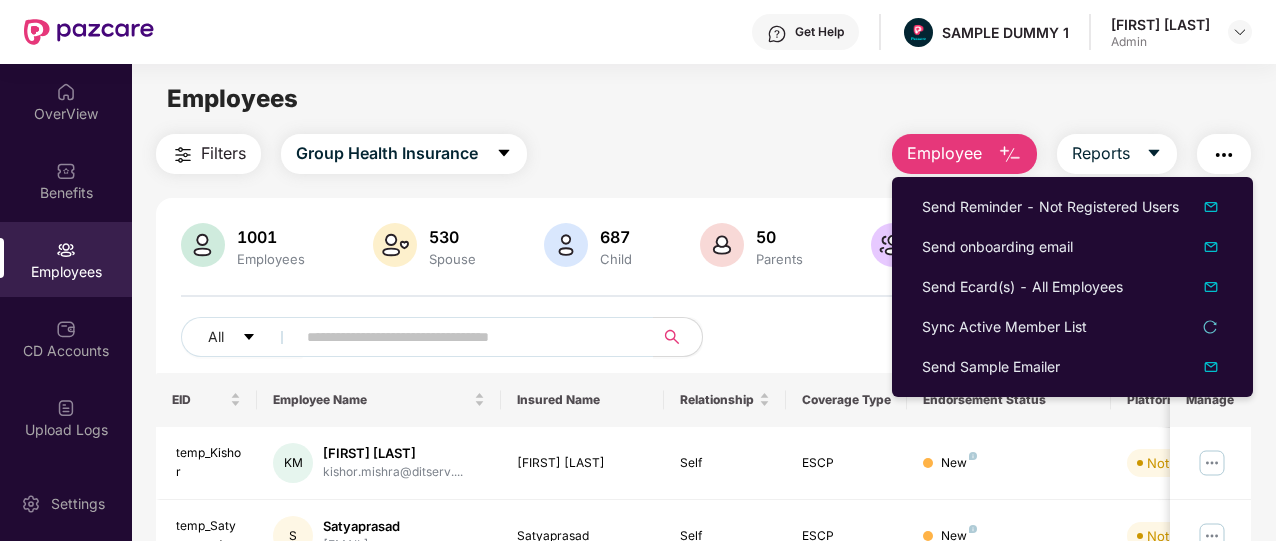 click on "Employees" at bounding box center [703, 99] 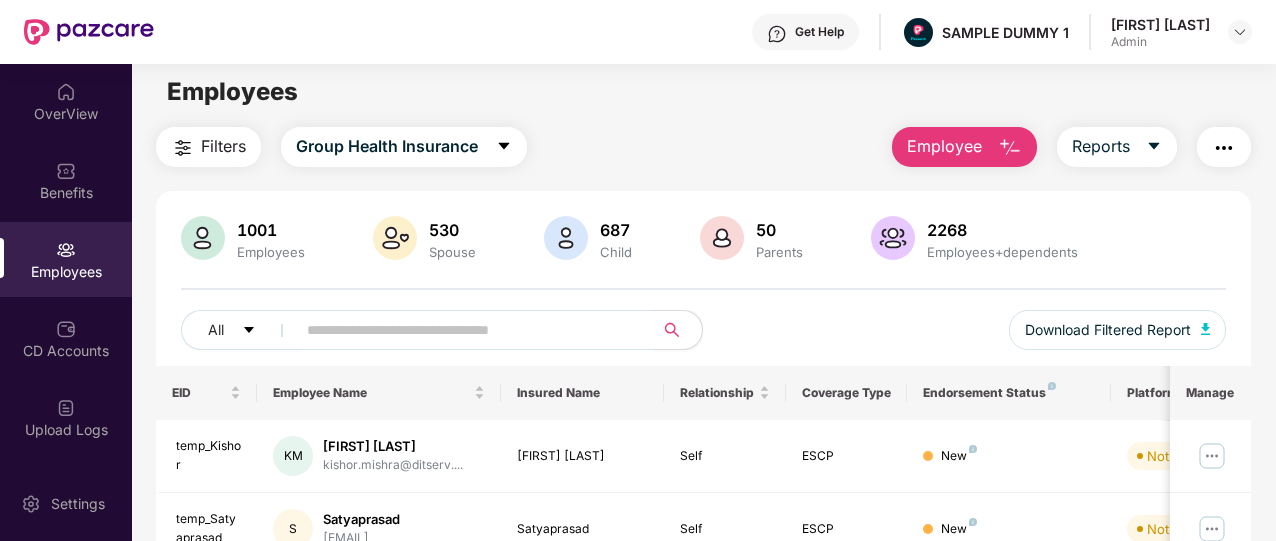 scroll, scrollTop: 0, scrollLeft: 0, axis: both 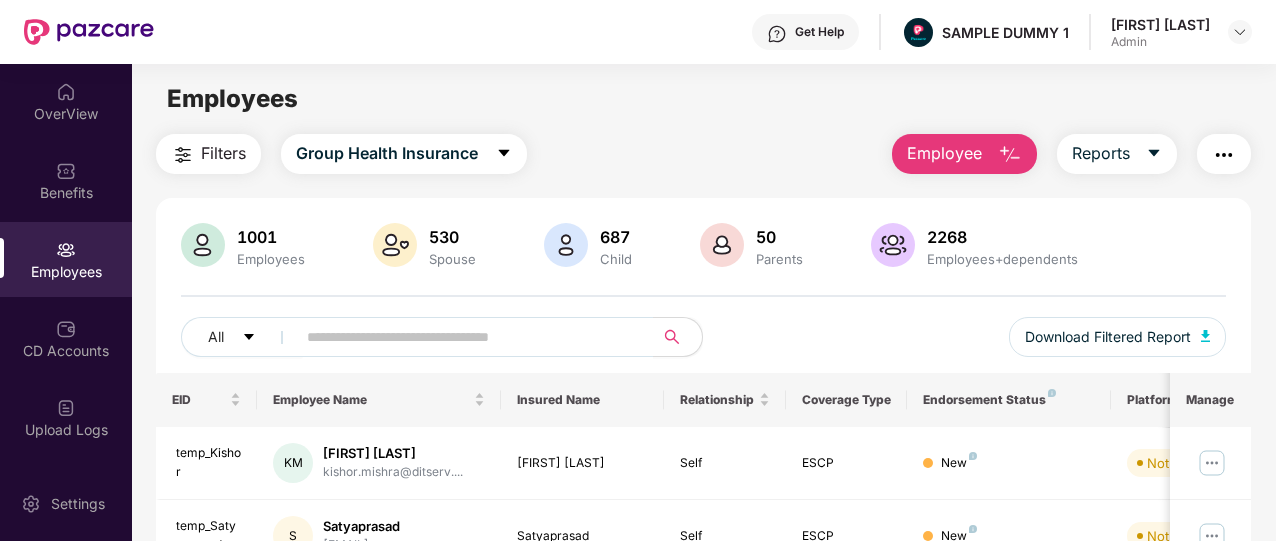 click at bounding box center [1224, 154] 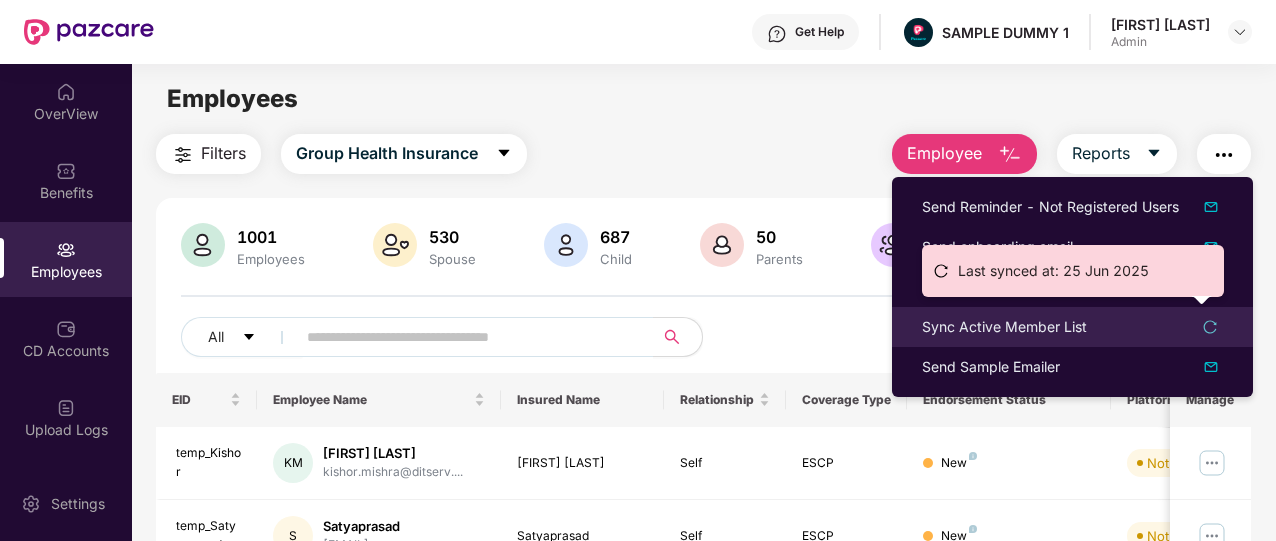 click on "Sync Active Member List" at bounding box center (1004, 327) 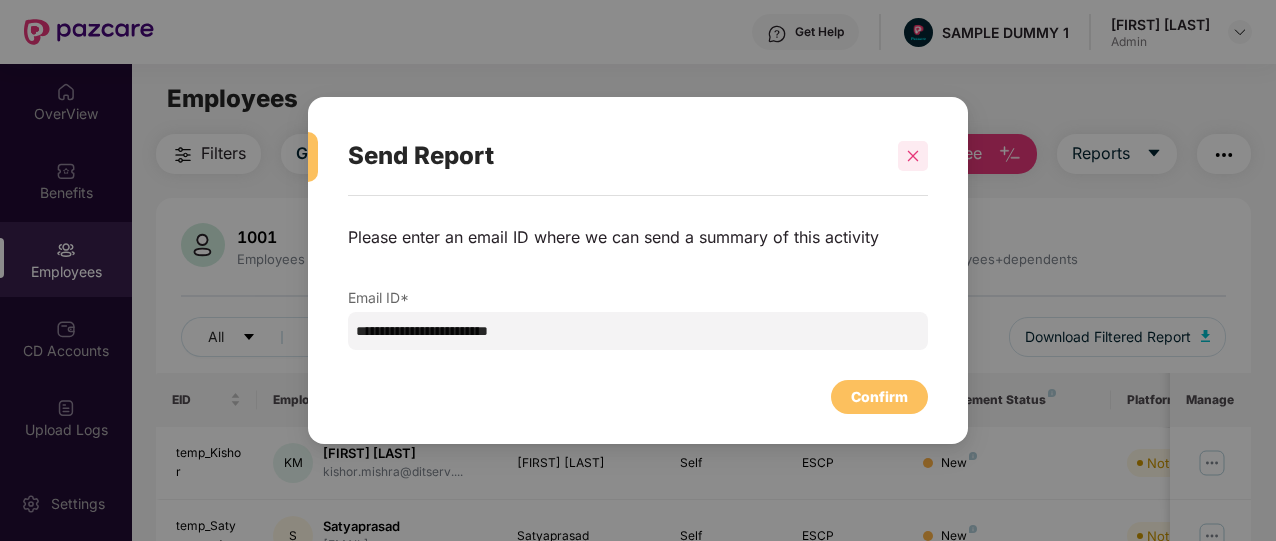 click at bounding box center [913, 156] 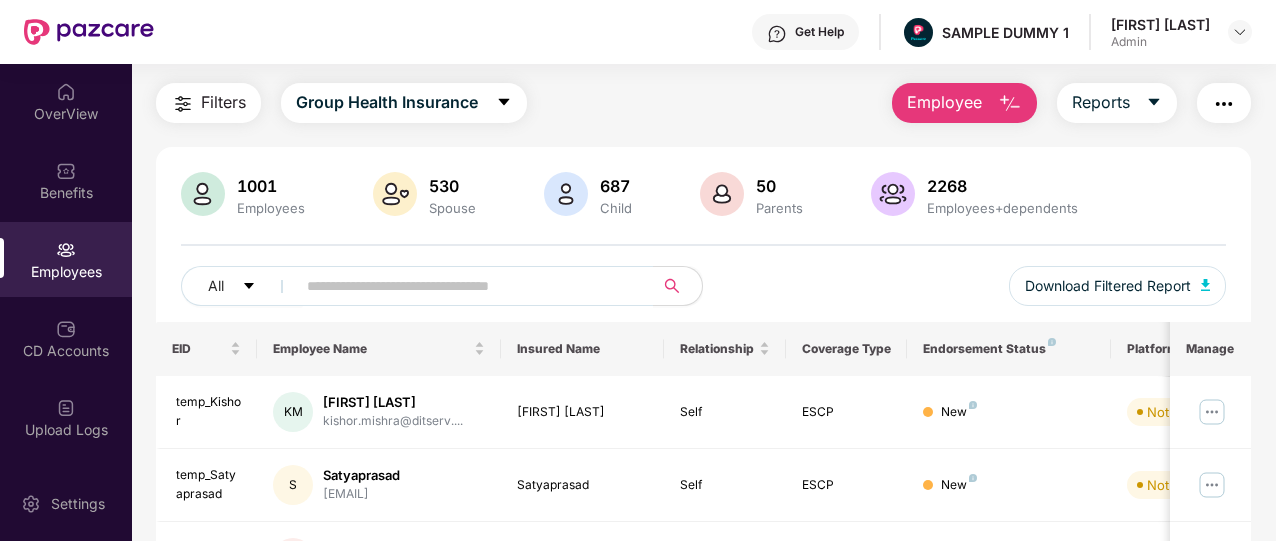 scroll, scrollTop: 53, scrollLeft: 0, axis: vertical 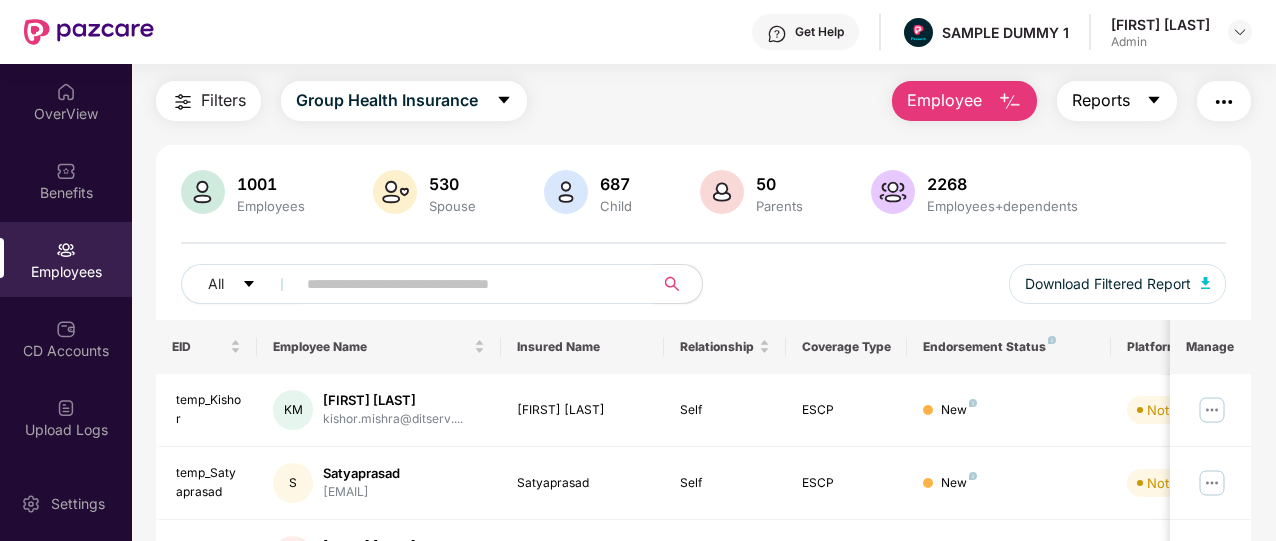 click on "Reports" at bounding box center [1117, 101] 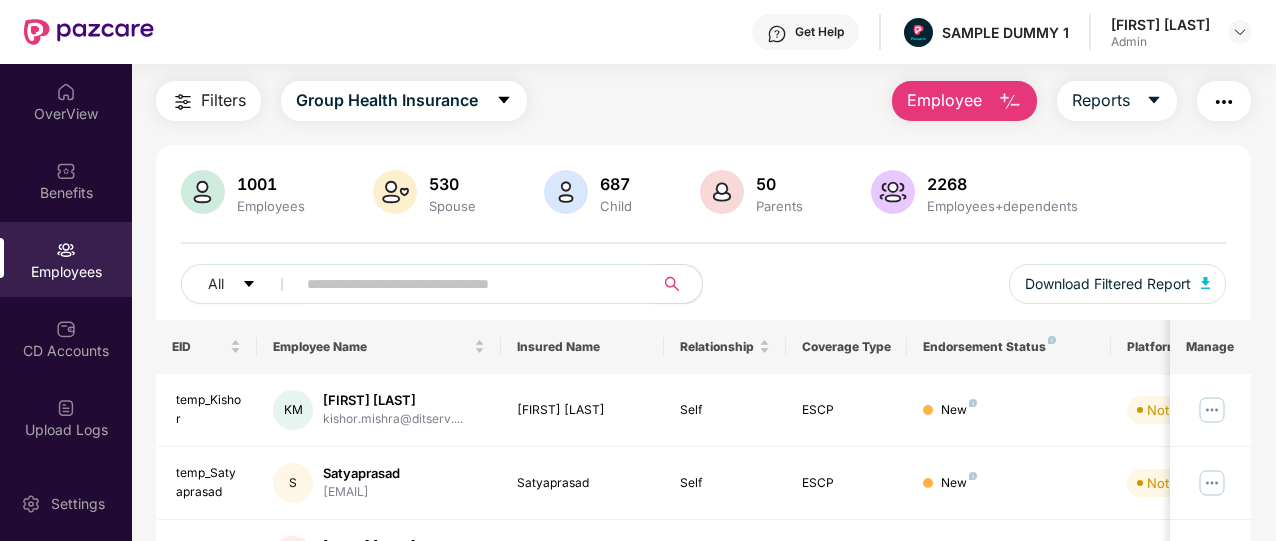 click on "Filters Group Health Insurance Employee  Reports 1001 Employees 530 Spouse 687 Child 50 Parents 2268 Employees+dependents All Download Filtered Report EID Employee Name Insured Name Relationship Coverage Type Endorsement Status Platform Status Joining Date Manage                   temp_Kishor KM Kishor Mishra   kishor.mishra@ditserv.... Kishor Mishra  Self ESCP New Not Verified 05 Aug 2025 temp_Satyaprasad S Satyaprasad   satya.a@idfcfirstbhara... Satyaprasad  Self ESCP New Not Verified 05 Aug 2025 temp_Mounika MK Mounika Kairamkonda   mounika.kairamkonda@id... Mounika Kairamkonda  Self ESCP New Not Verified 05 Aug 2025 temp_Pradeep PR Pradeep Racharla   pradeep.racharla@idfcf... Pradeep Racharla  Self ESCP New Not Verified 05 Aug 2025 temp_Joel JS Joel Samuel   joel@amuratech.com Joel Samuel  Self ESCP New Not Verified 02 Aug 2025 temp_Naina NM Naina Mittal   naina.mittal@sunking.c... Naina Mittal  Self ESCP New Not Verified 02 Aug 2025 temp_Vrunali VS Vrunali Surve   vrunali.surve@sunking.... Self" at bounding box center (703, 628) 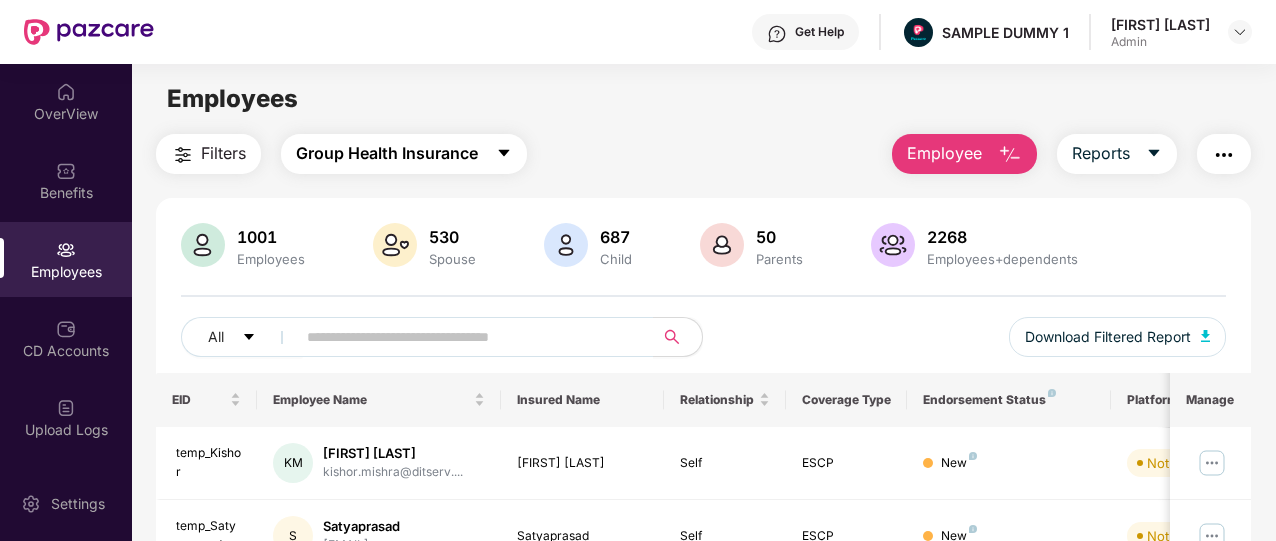 click 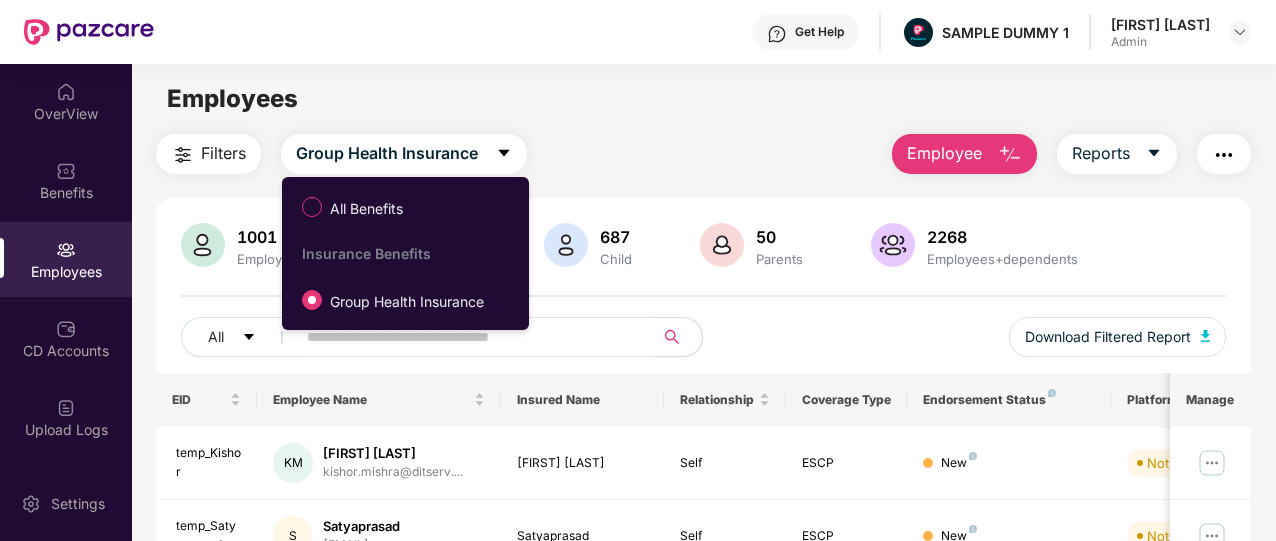 click on "Filters Group Health Insurance Employee  Reports" at bounding box center (703, 154) 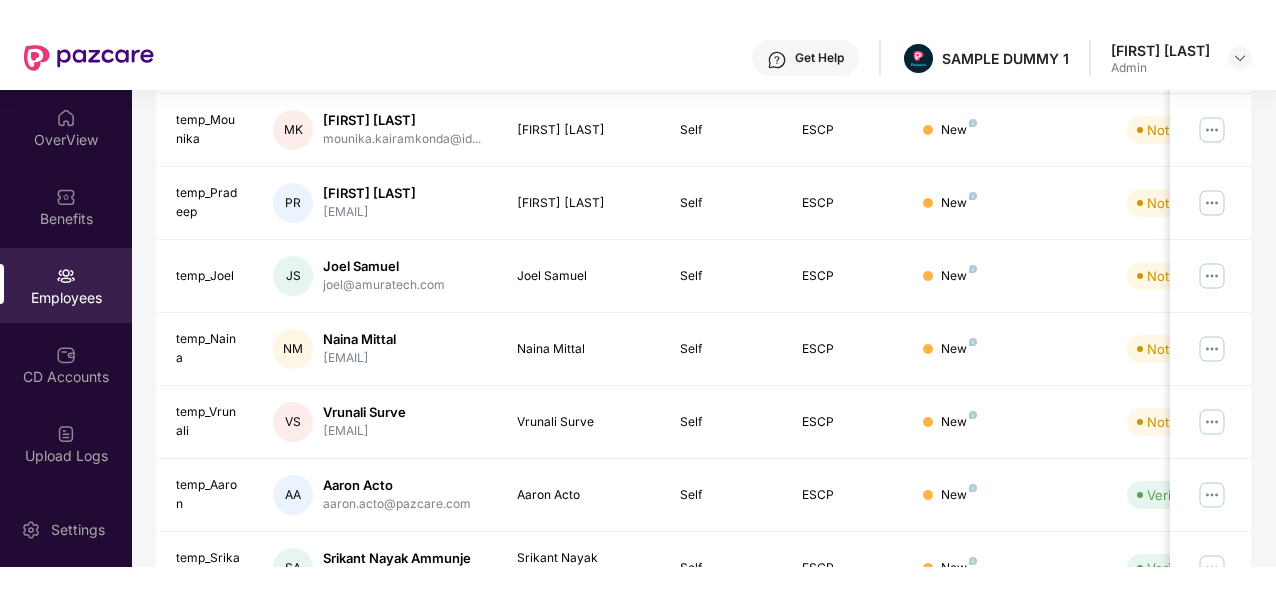 scroll, scrollTop: 506, scrollLeft: 0, axis: vertical 